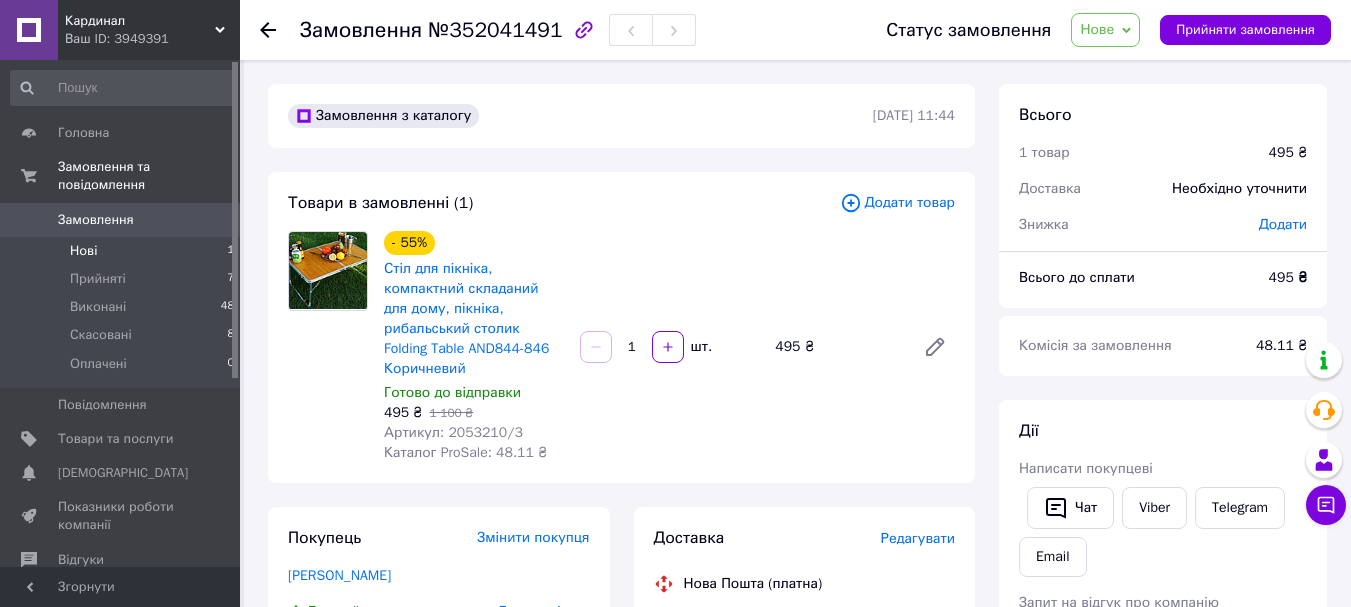 scroll, scrollTop: 236, scrollLeft: 0, axis: vertical 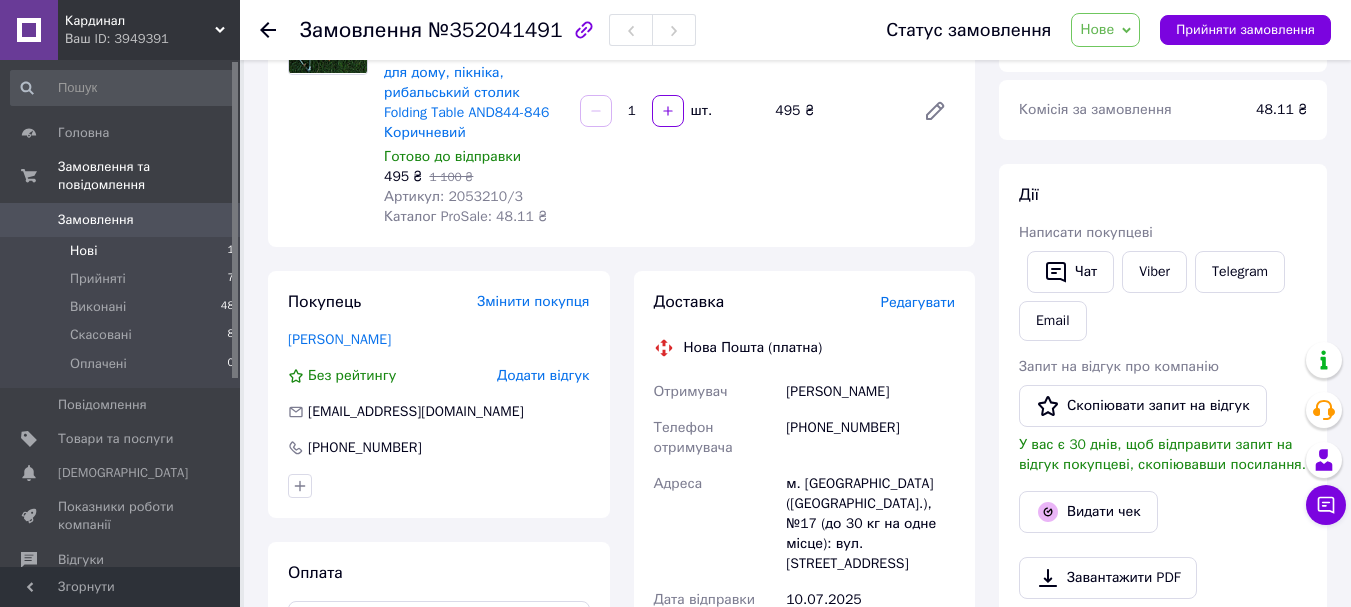click on "Нові" at bounding box center (83, 251) 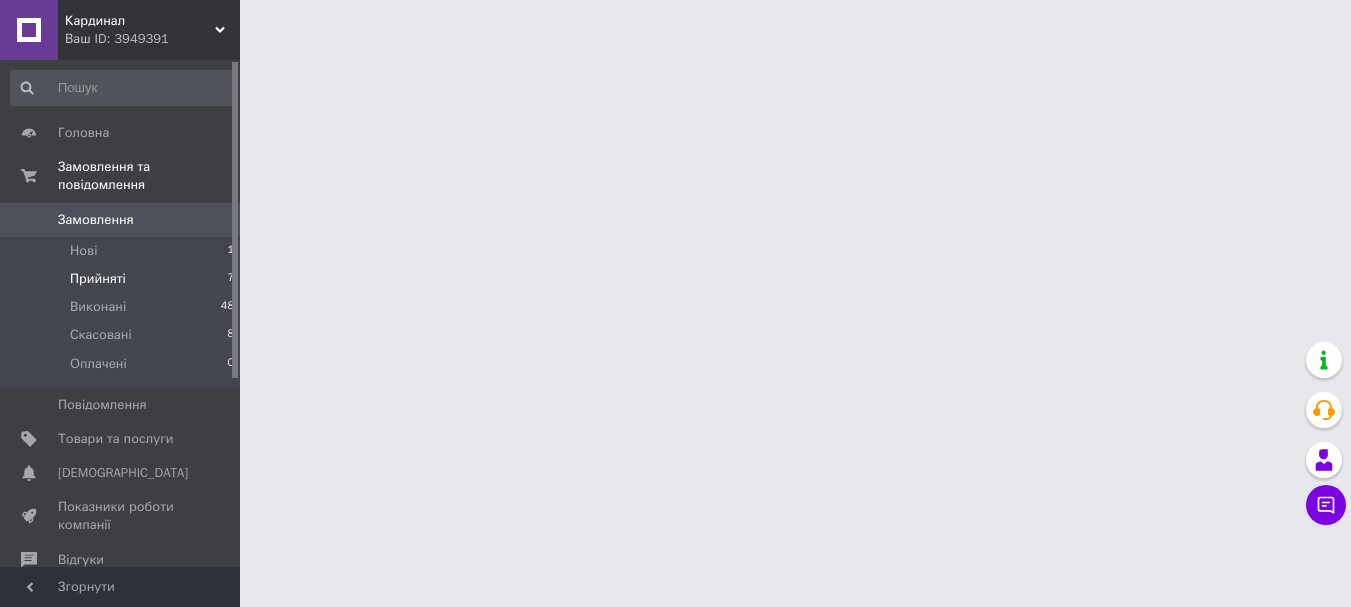 scroll, scrollTop: 0, scrollLeft: 0, axis: both 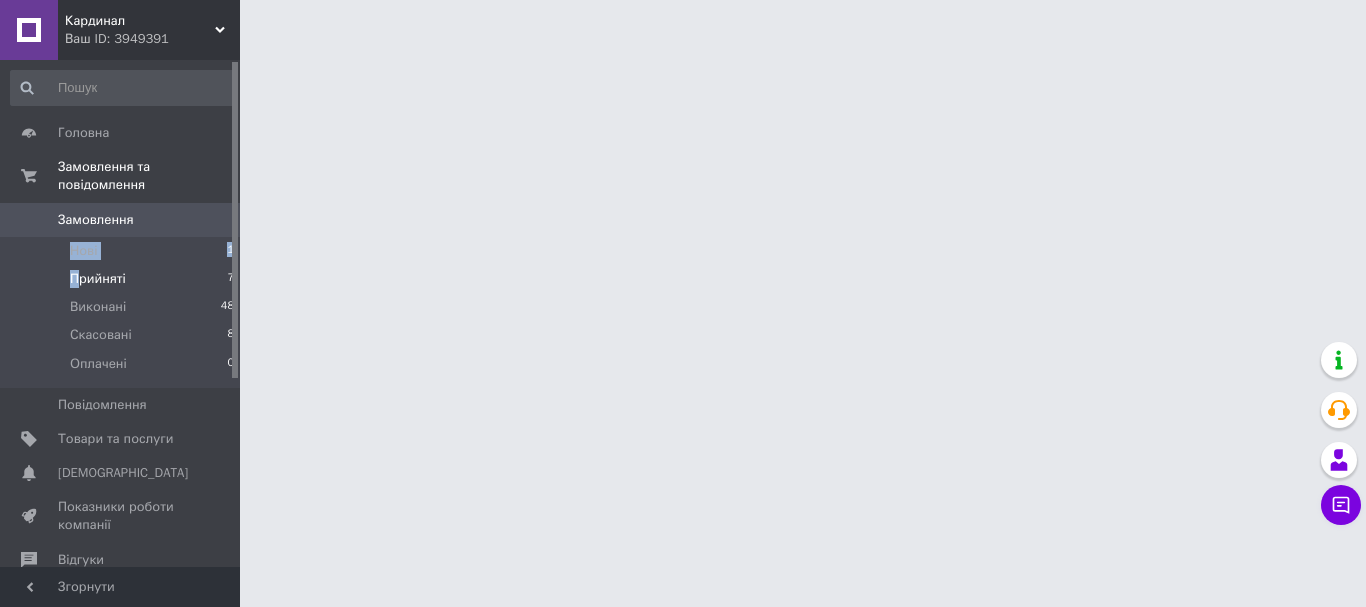 click on "Нові 1 Прийняті 7 Виконані 48 Скасовані 8 Оплачені 0" at bounding box center [123, 312] 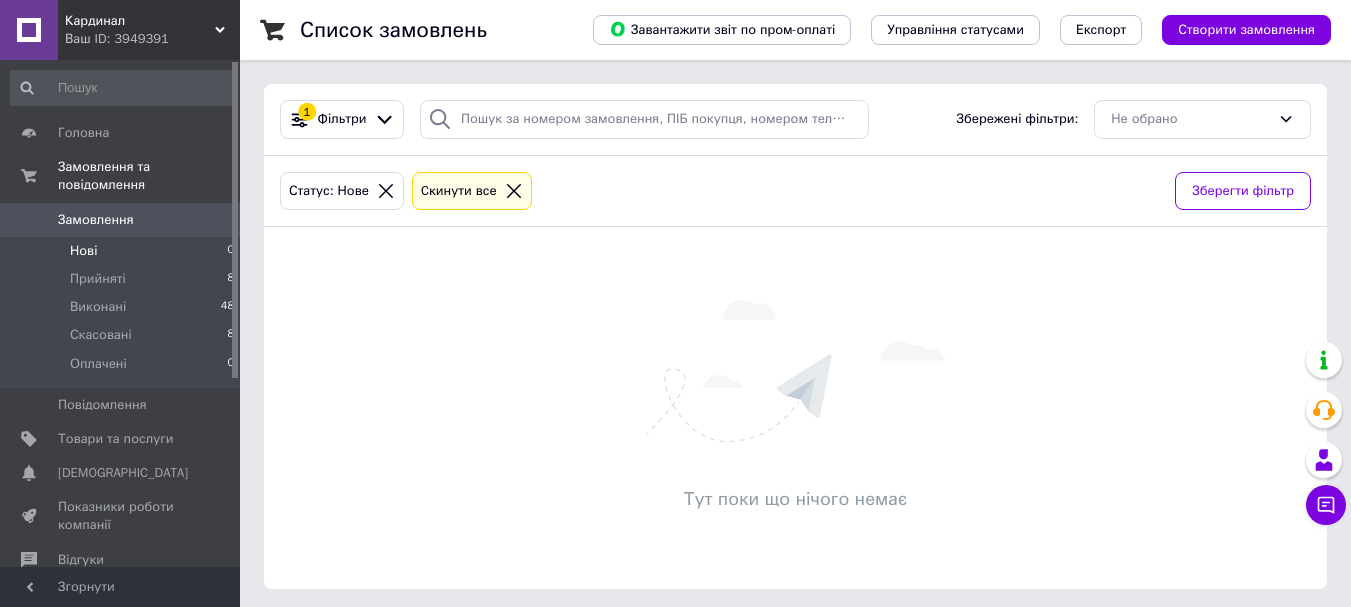 click on "Тут поки що нічого немає" at bounding box center [795, 408] 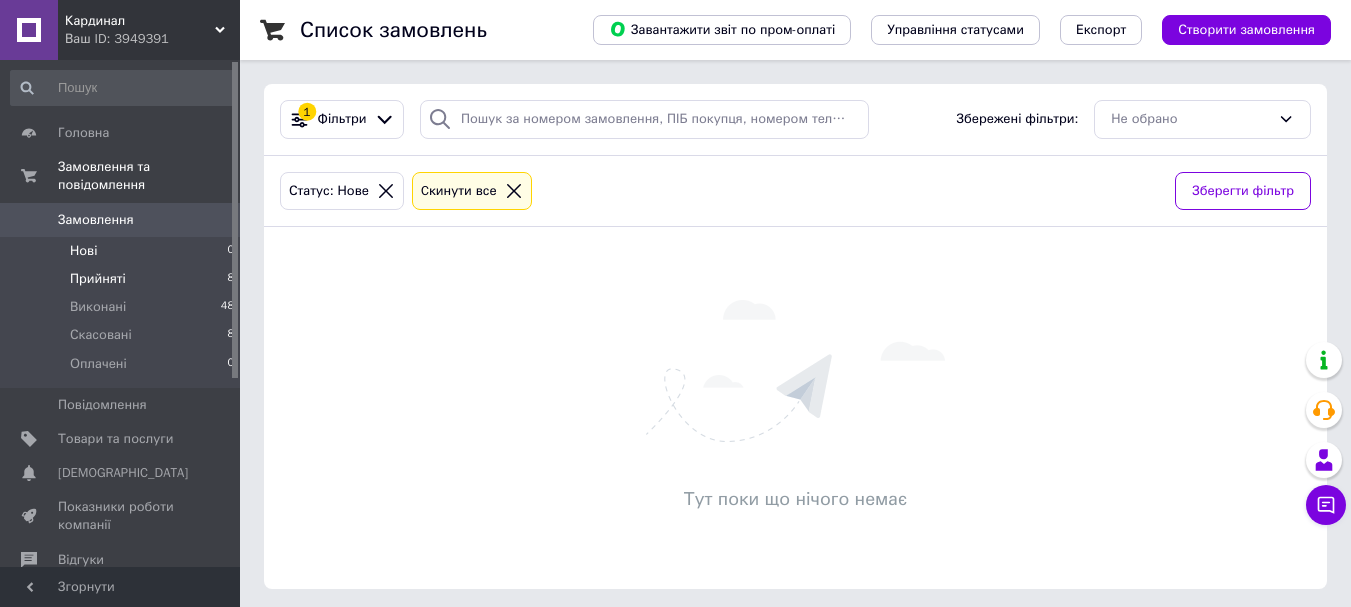 click on "Прийняті" at bounding box center (98, 279) 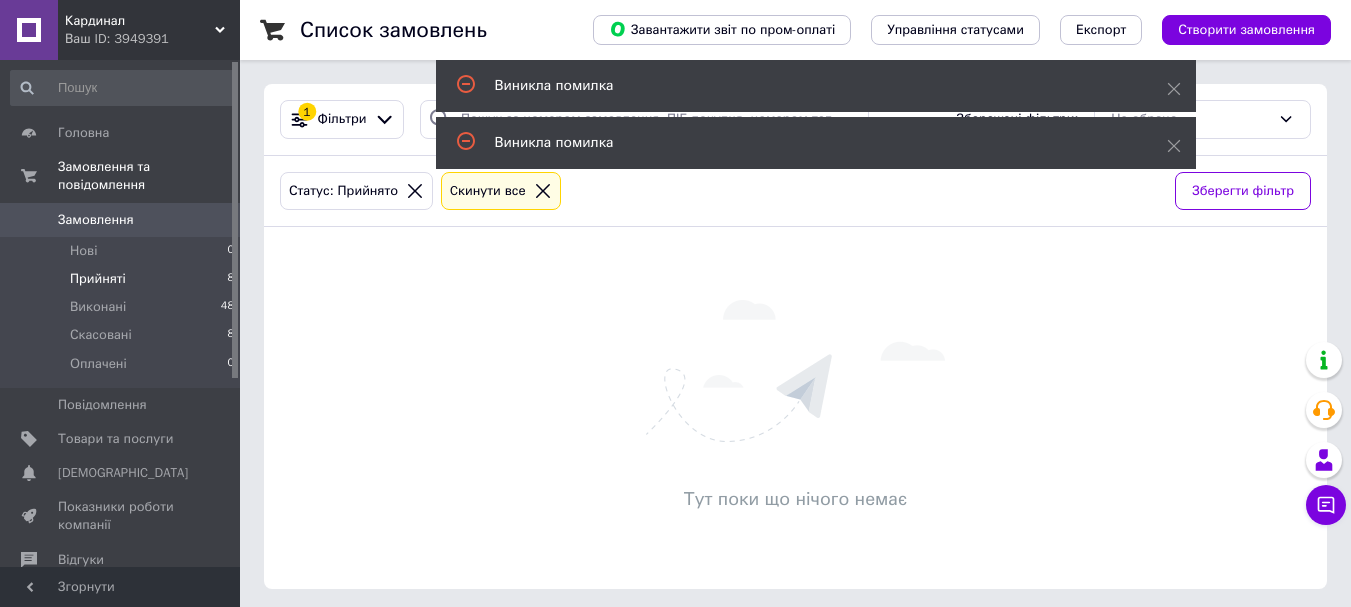 click on "Прийняті" at bounding box center (98, 279) 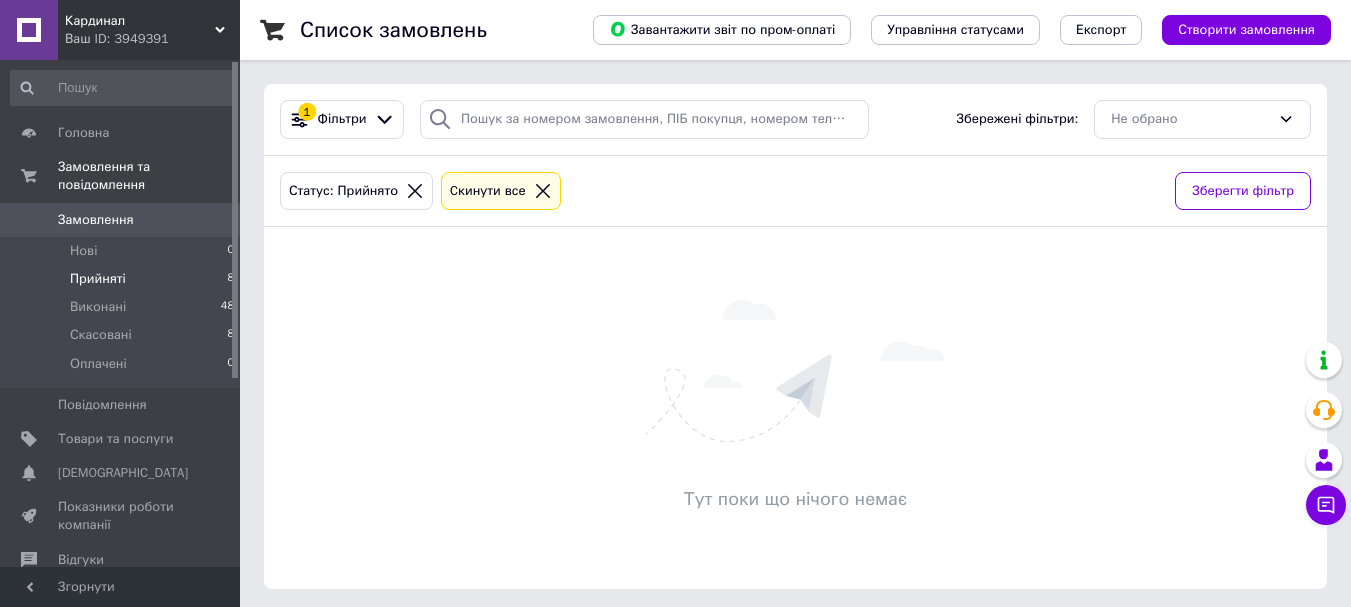 click on "Прийняті" at bounding box center [98, 279] 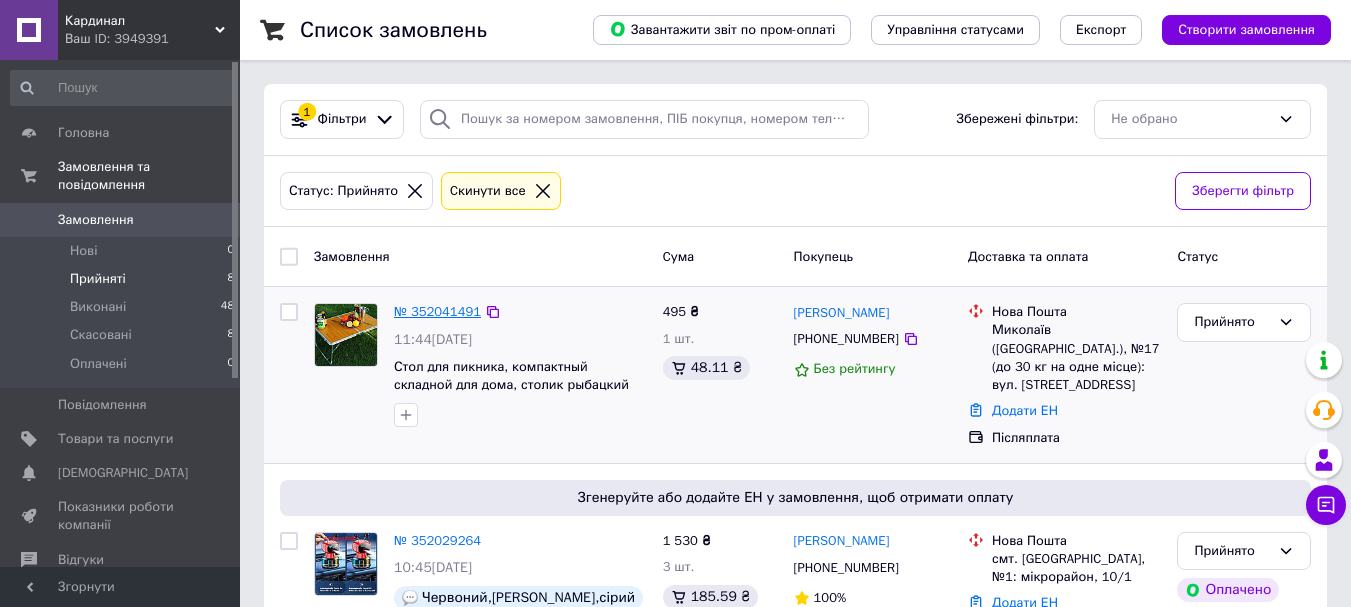 click on "№ 352041491" at bounding box center (437, 311) 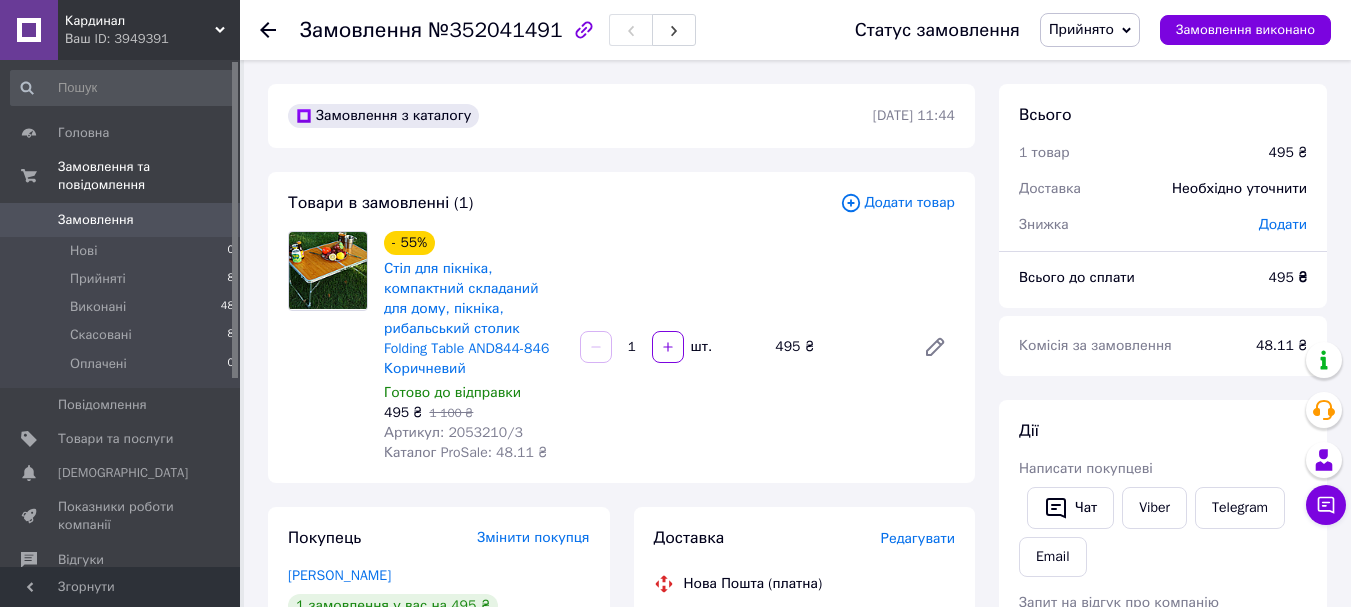 click on "Артикул: 2053210/3" at bounding box center (453, 432) 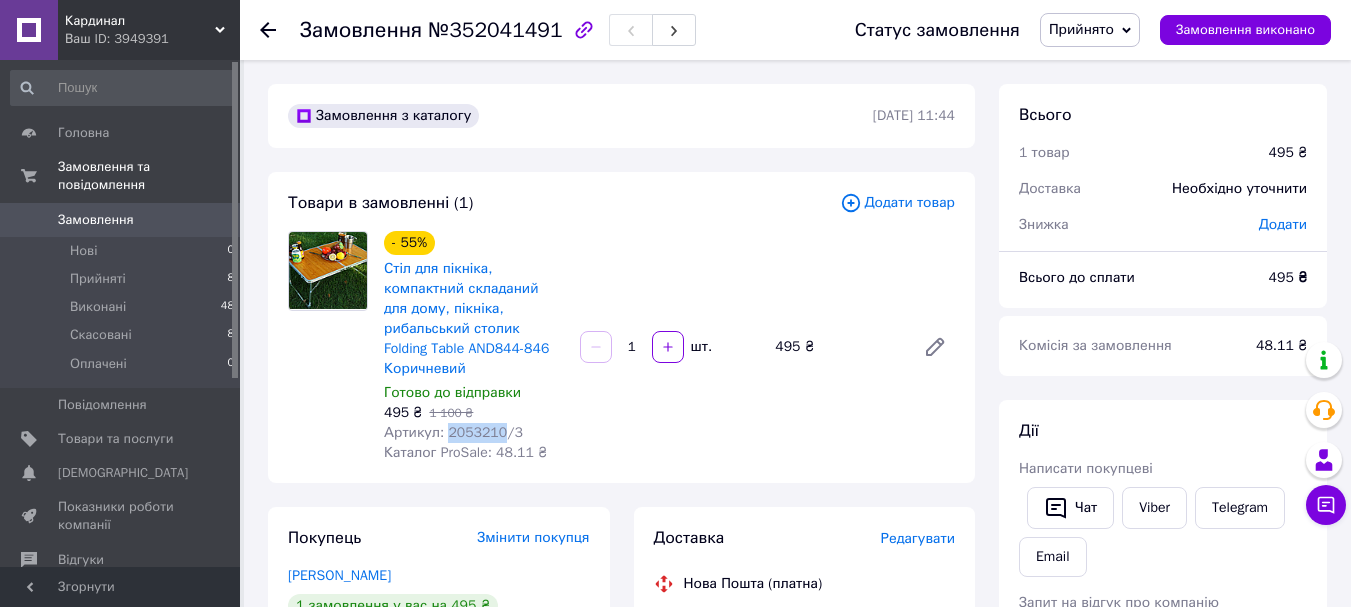 click on "Артикул: 2053210/3" at bounding box center [453, 432] 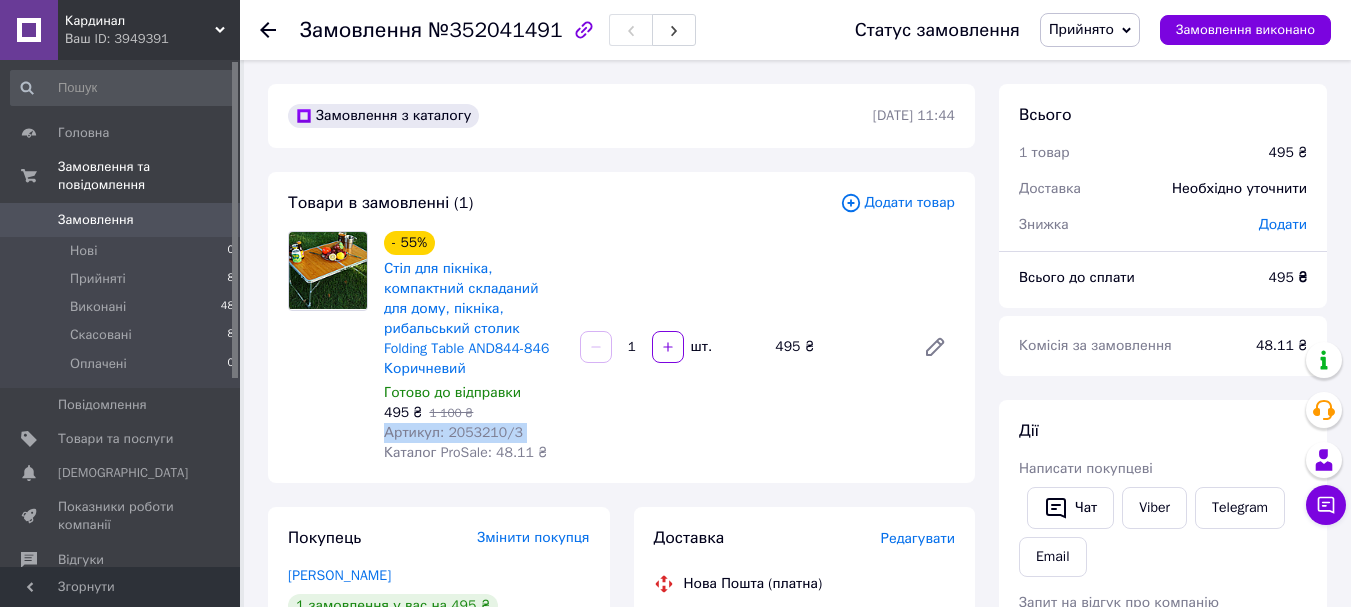 click on "Артикул: 2053210/3" at bounding box center (453, 432) 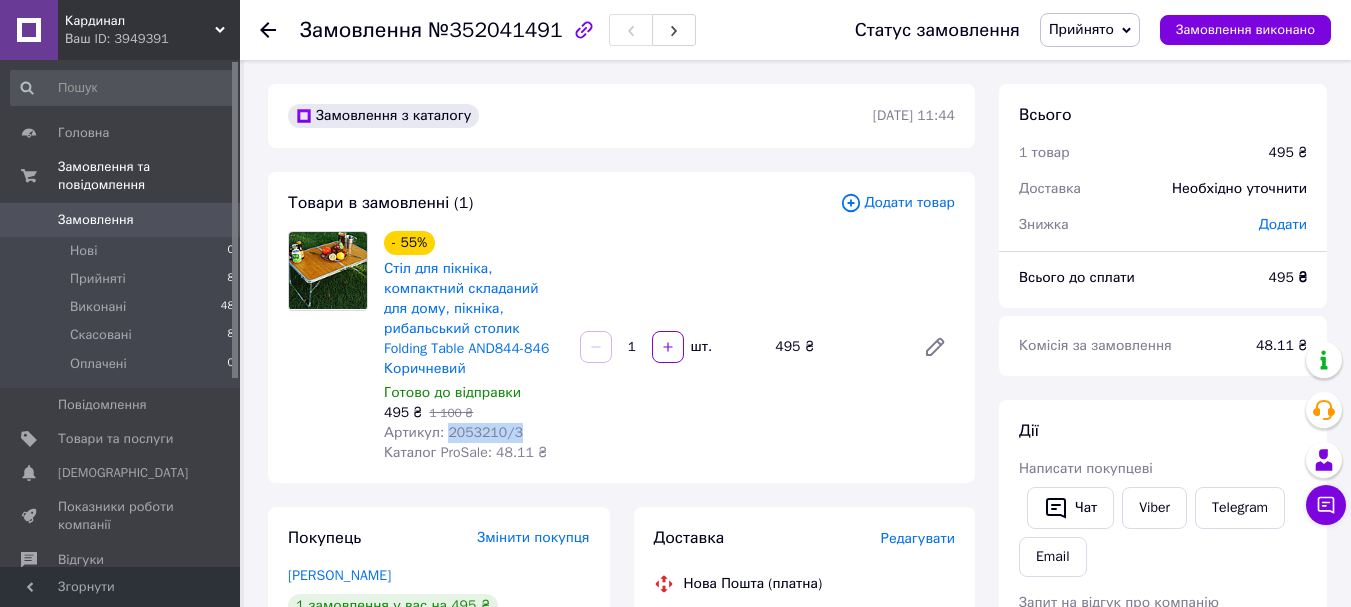 drag, startPoint x: 514, startPoint y: 410, endPoint x: 445, endPoint y: 418, distance: 69.46222 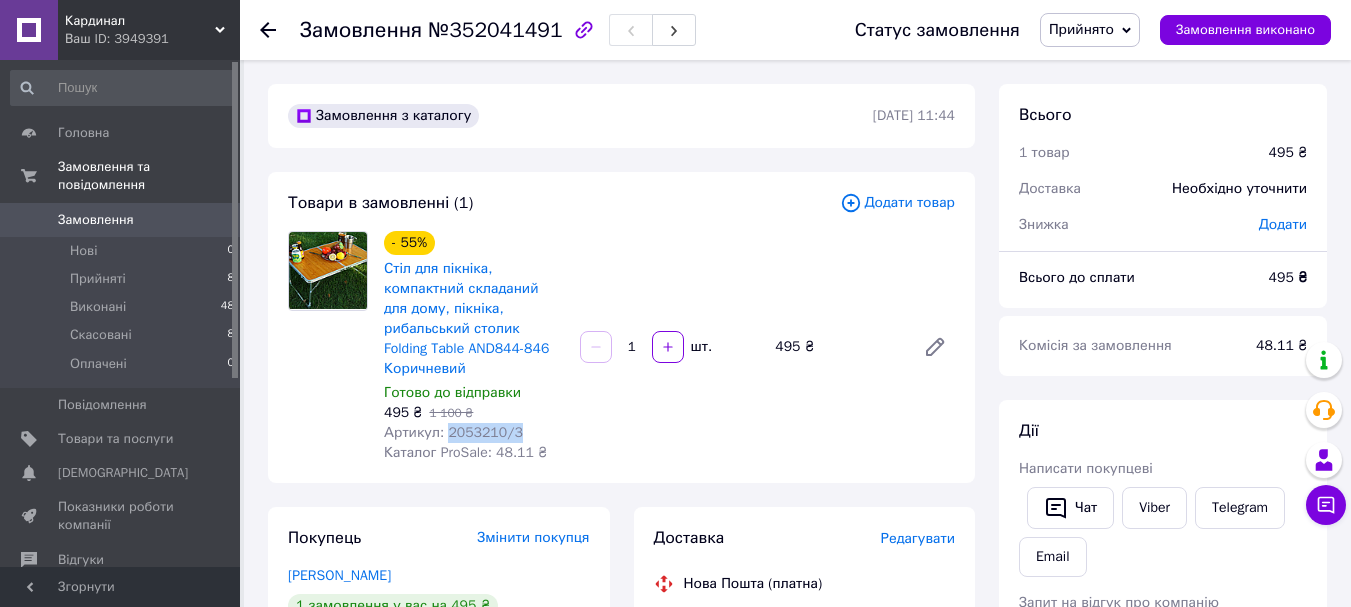 scroll, scrollTop: 200, scrollLeft: 0, axis: vertical 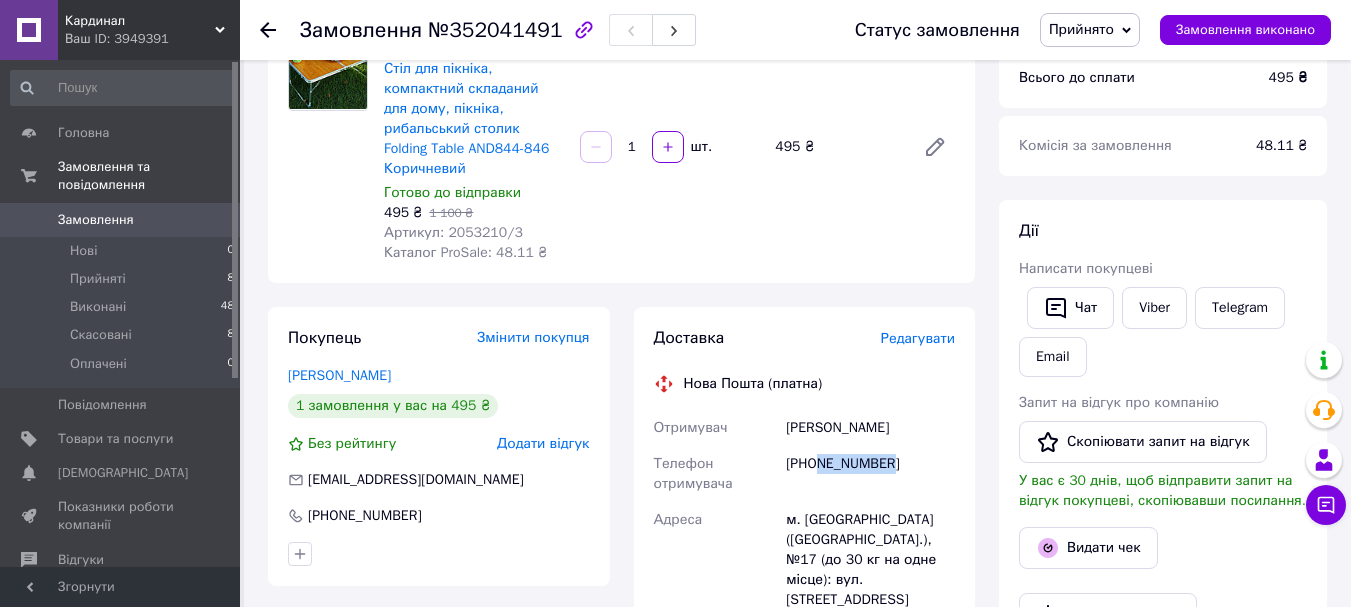drag, startPoint x: 901, startPoint y: 439, endPoint x: 819, endPoint y: 445, distance: 82.219215 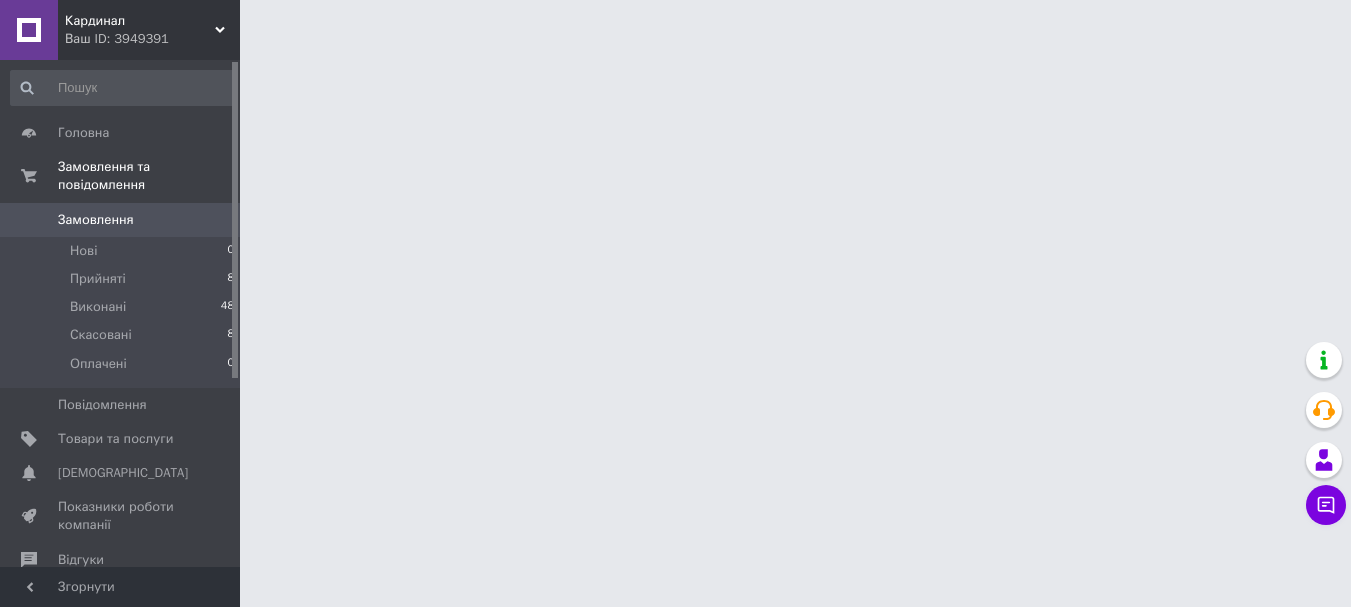 scroll, scrollTop: 0, scrollLeft: 0, axis: both 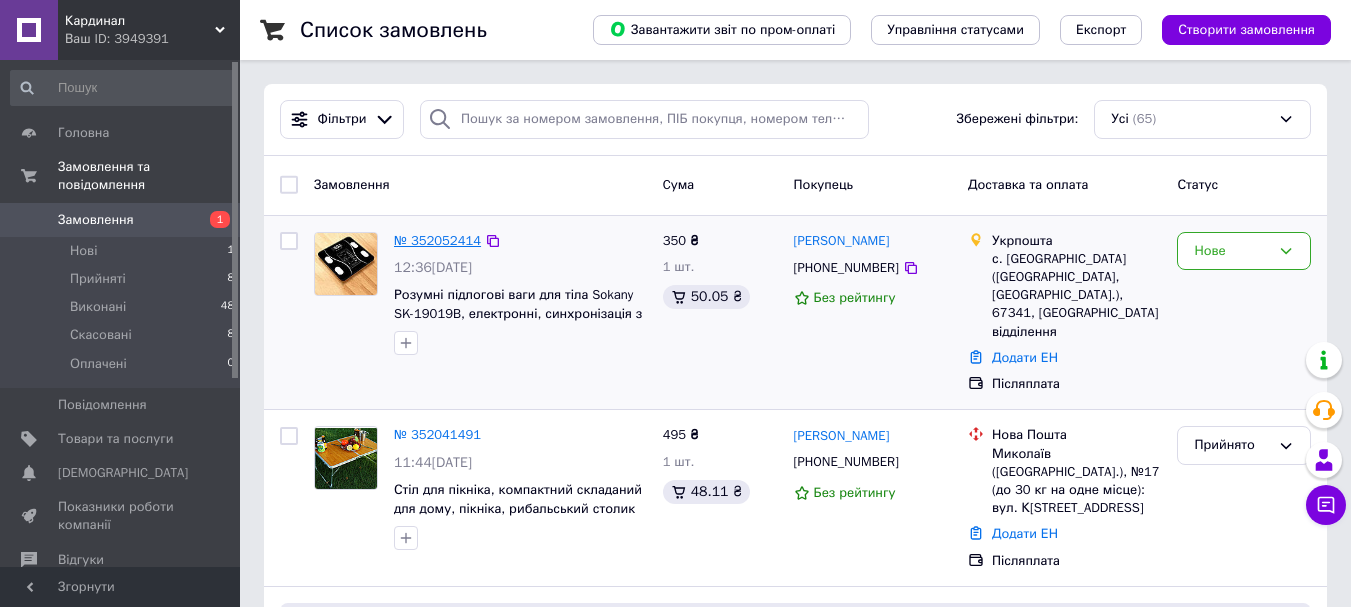 click on "№ 352052414" at bounding box center [437, 240] 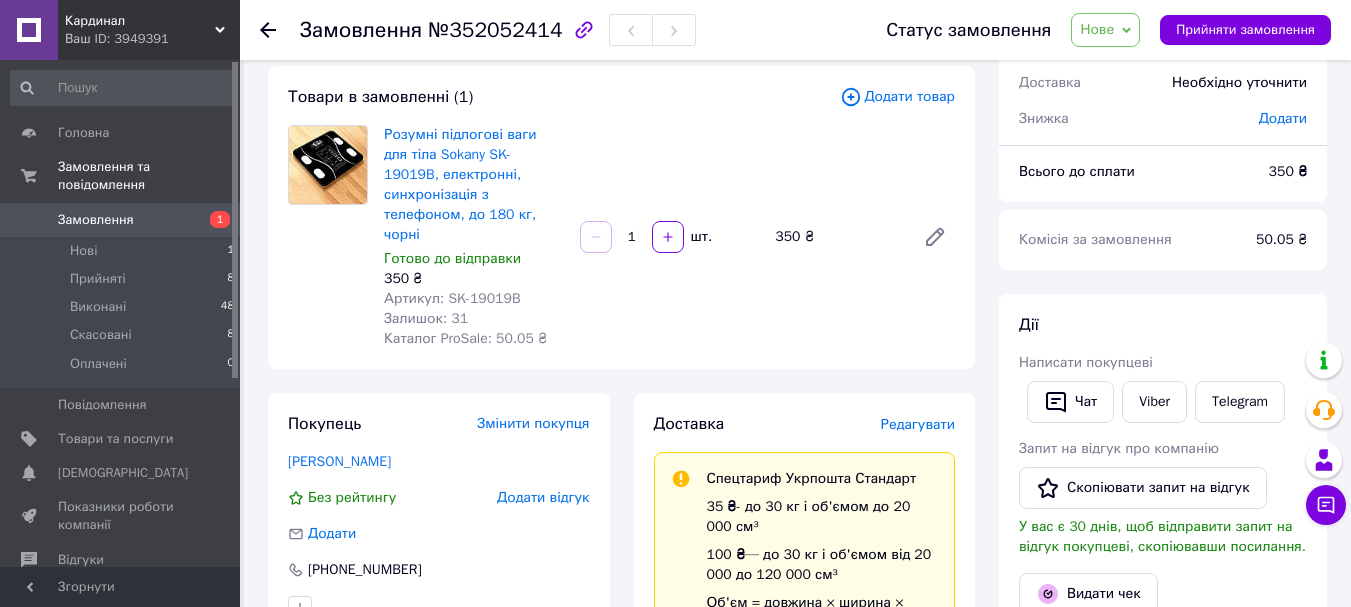 scroll, scrollTop: 100, scrollLeft: 0, axis: vertical 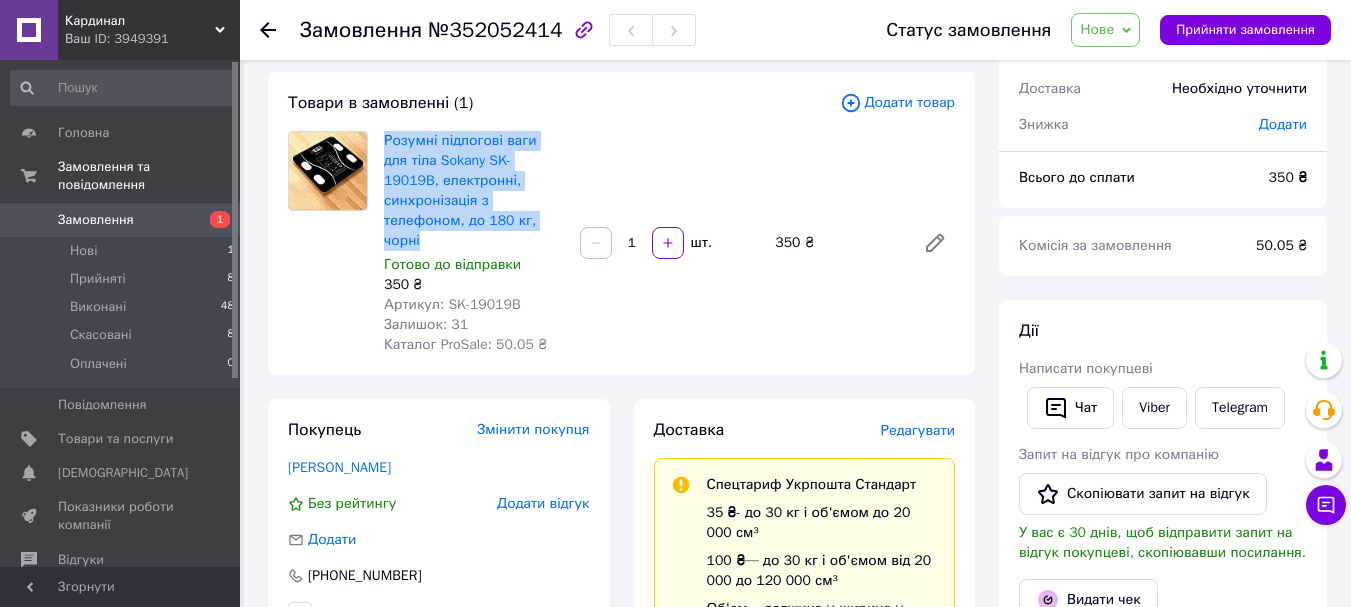 drag, startPoint x: 403, startPoint y: 219, endPoint x: 383, endPoint y: 143, distance: 78.58753 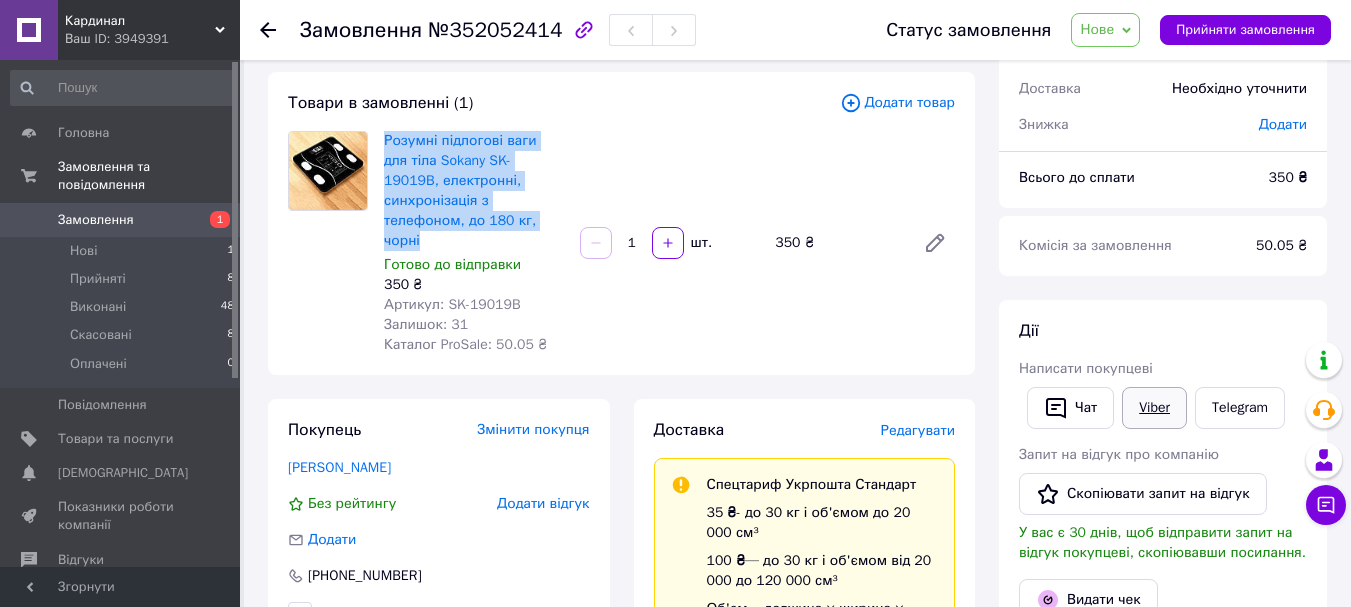 click on "Viber" at bounding box center (1154, 408) 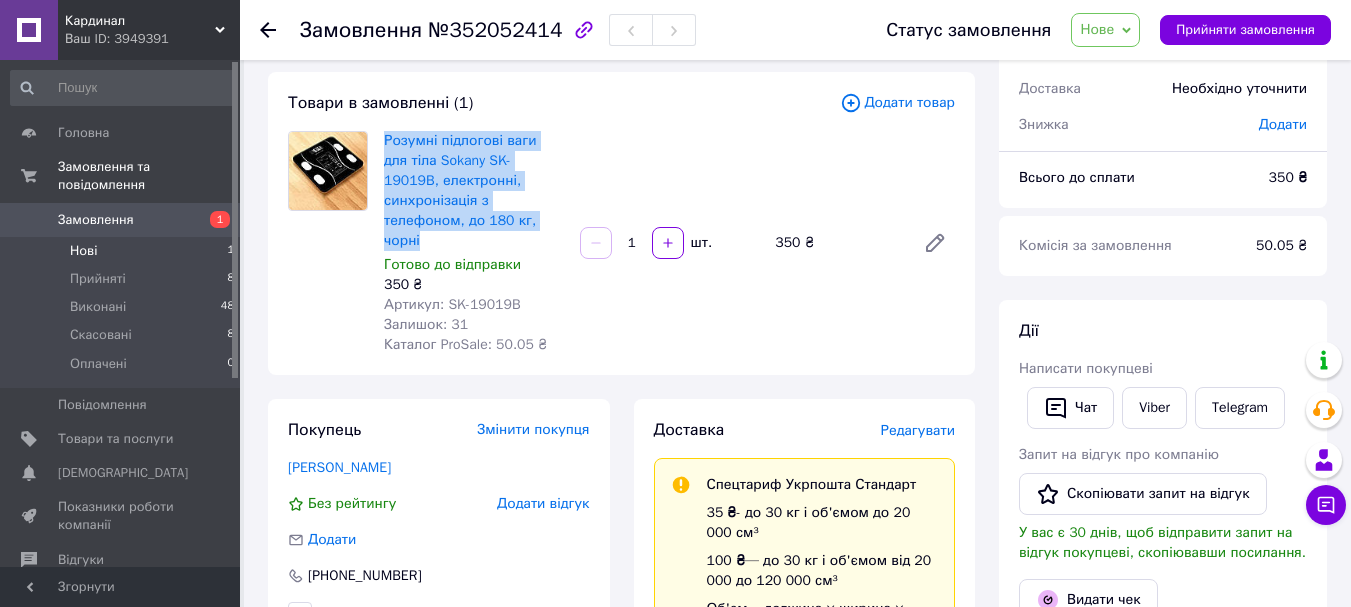 click on "Нові 1" at bounding box center (123, 251) 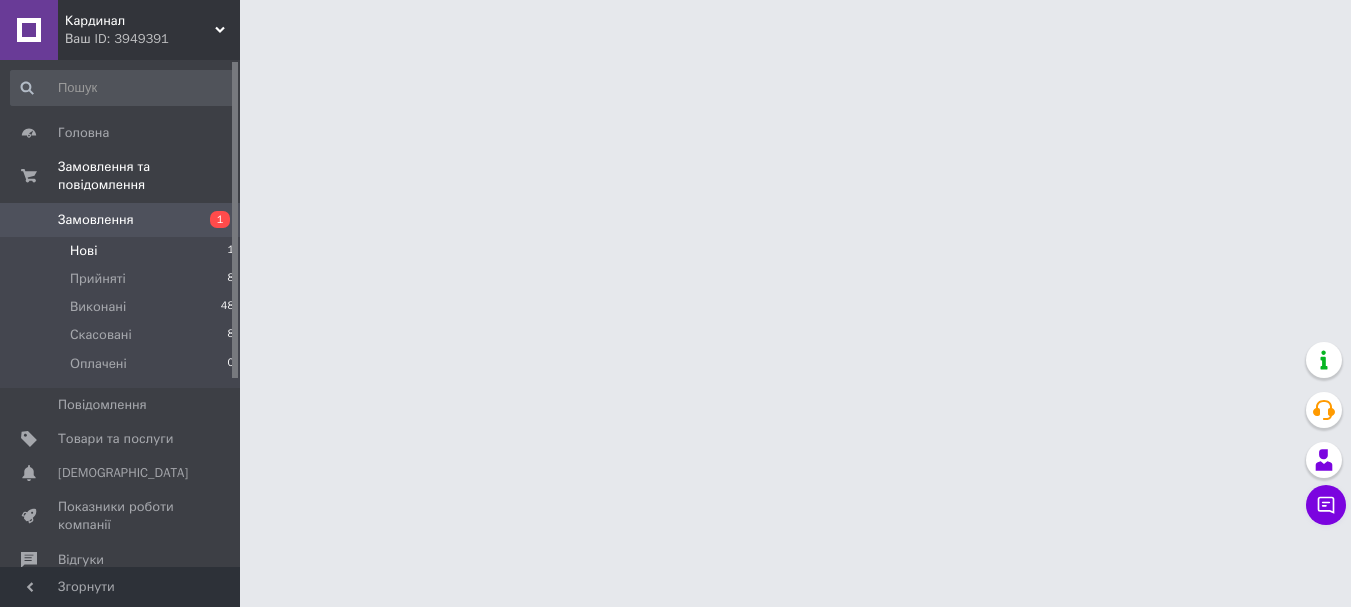 scroll, scrollTop: 0, scrollLeft: 0, axis: both 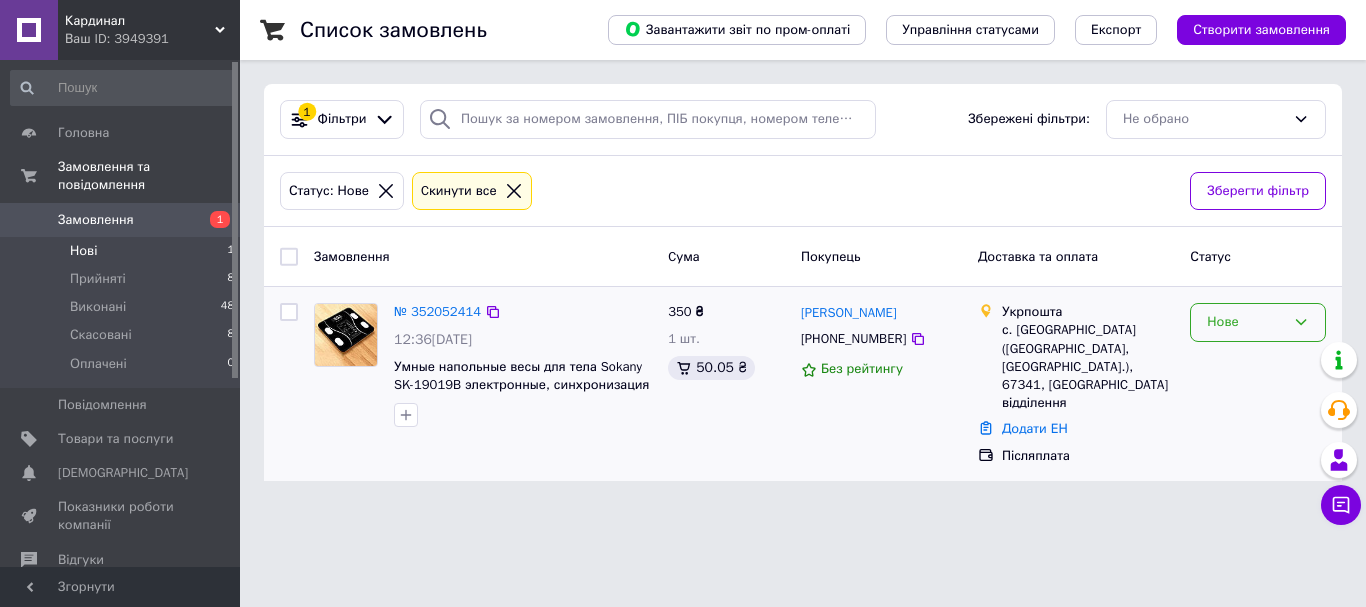 click 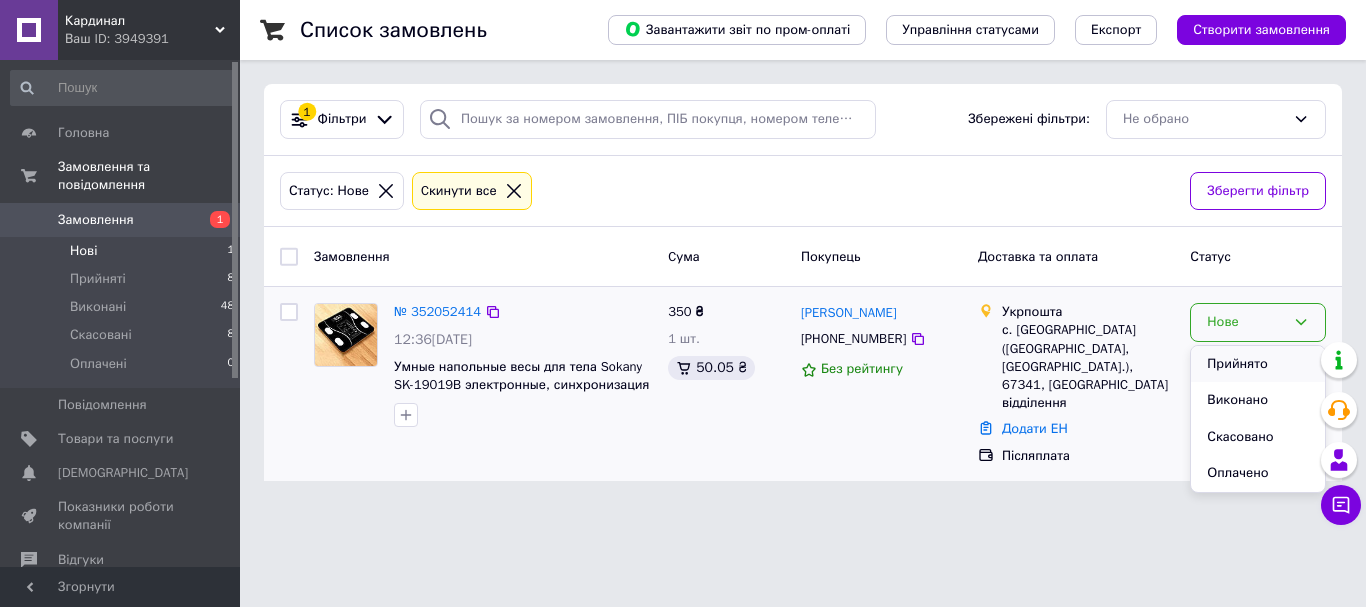 click on "Прийнято" at bounding box center (1258, 364) 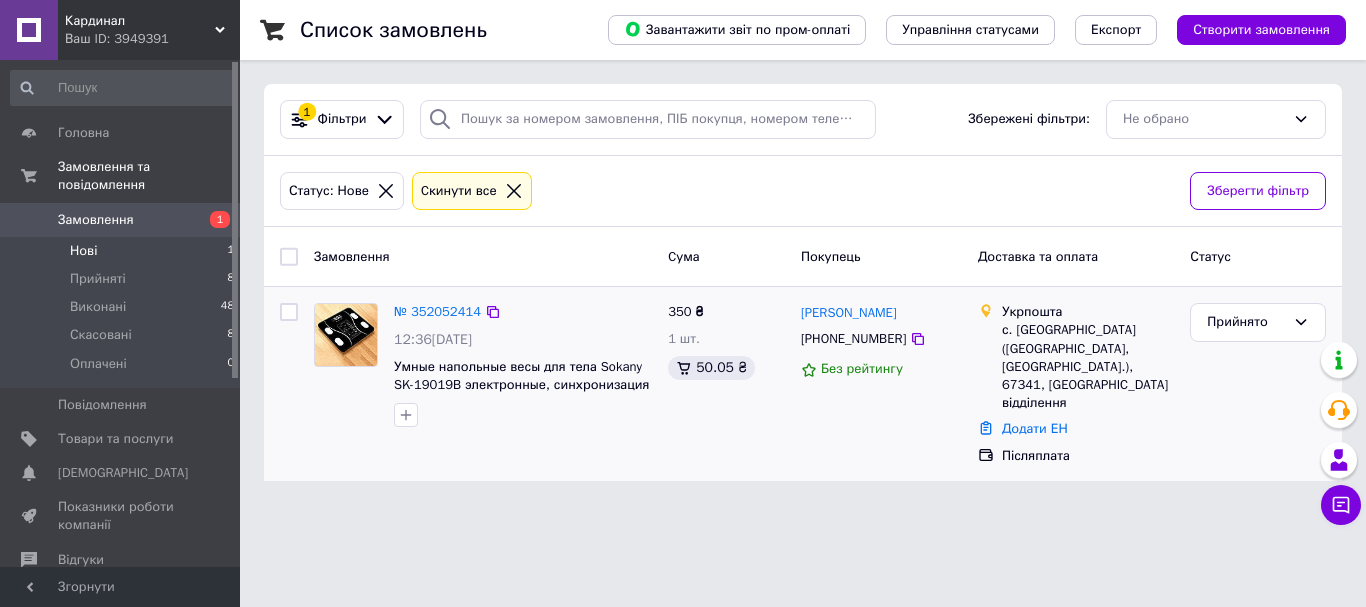 click on "Нові" at bounding box center (83, 251) 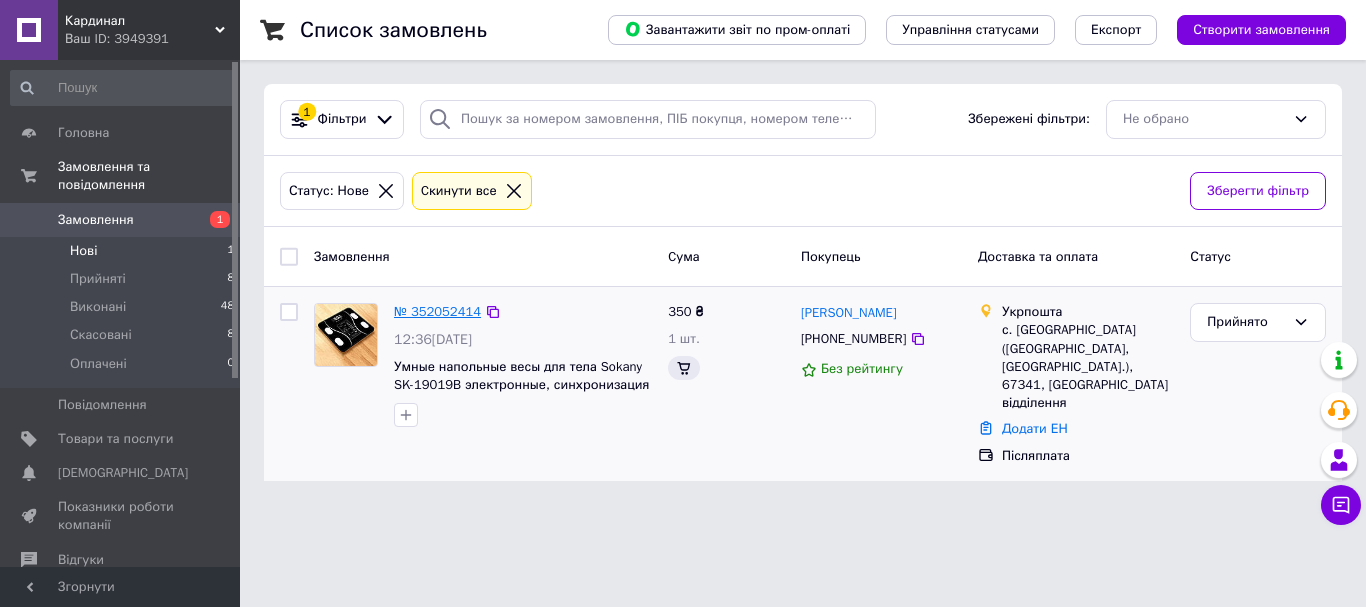 click on "№ 352052414" at bounding box center (437, 311) 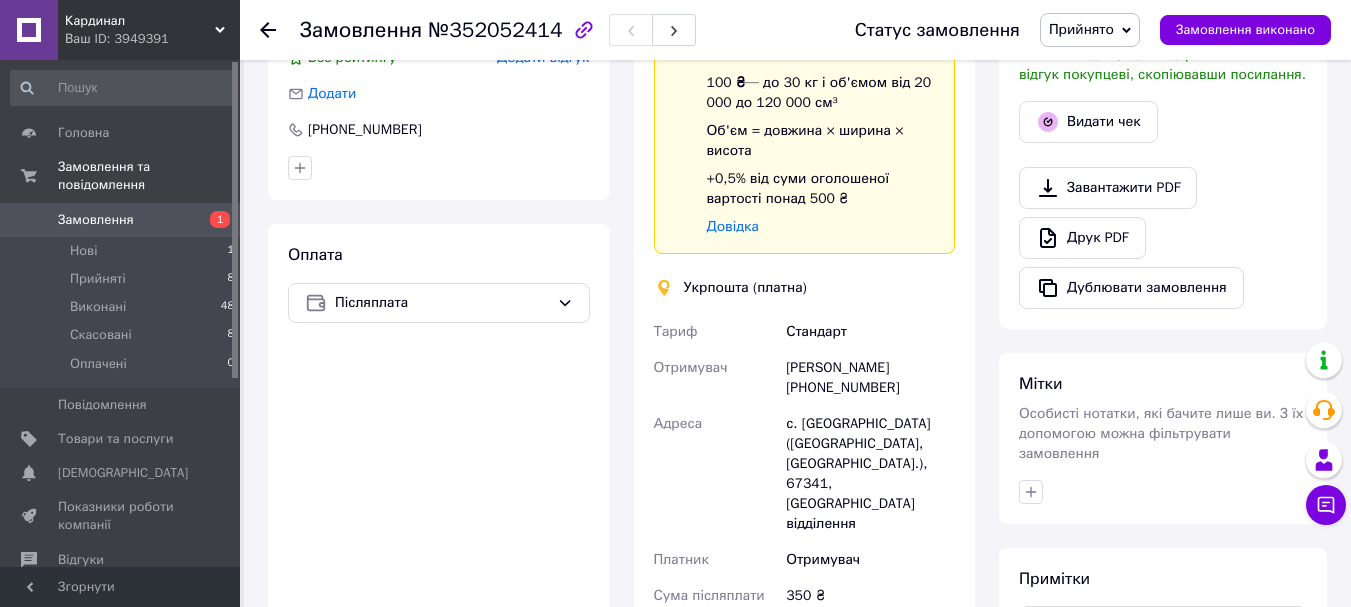 scroll, scrollTop: 600, scrollLeft: 0, axis: vertical 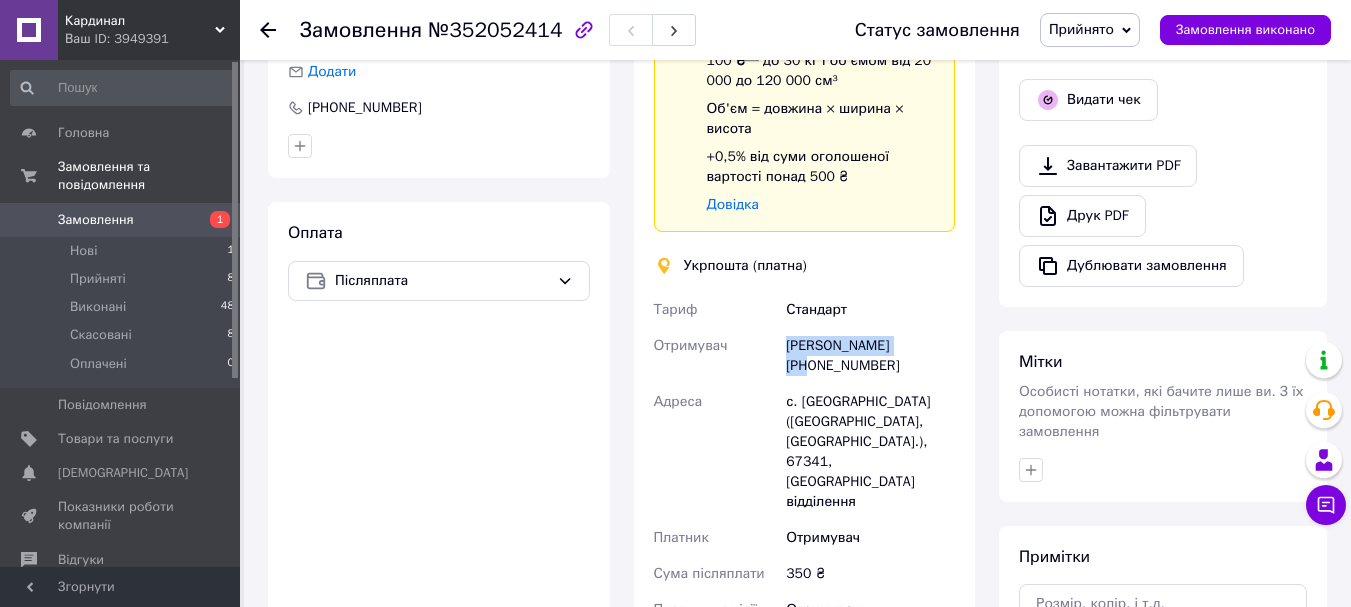 drag, startPoint x: 925, startPoint y: 329, endPoint x: 791, endPoint y: 330, distance: 134.00374 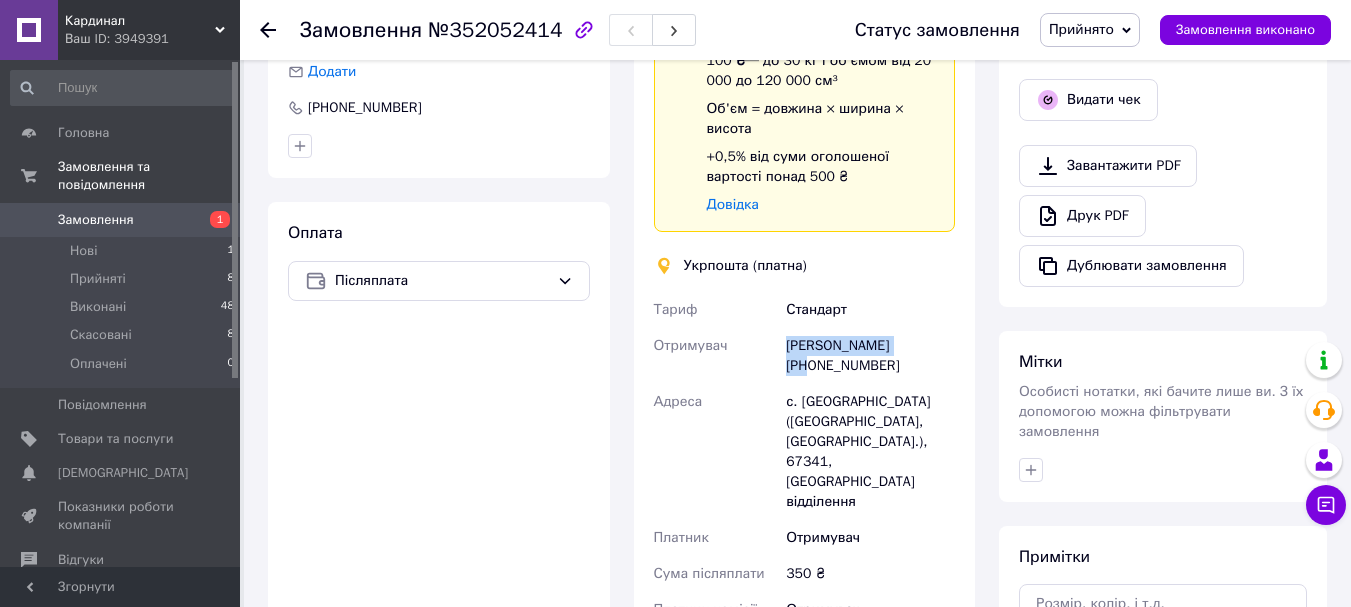 copy on "[PERSON_NAME]" 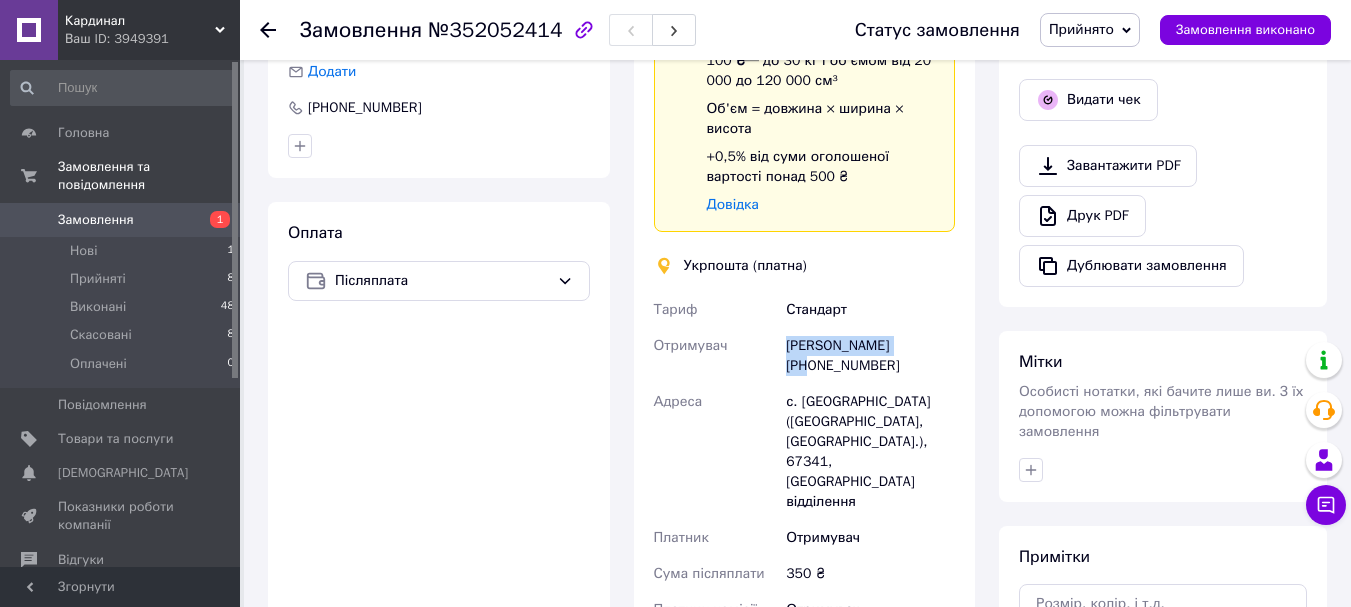 drag, startPoint x: 874, startPoint y: 349, endPoint x: 799, endPoint y: 348, distance: 75.00667 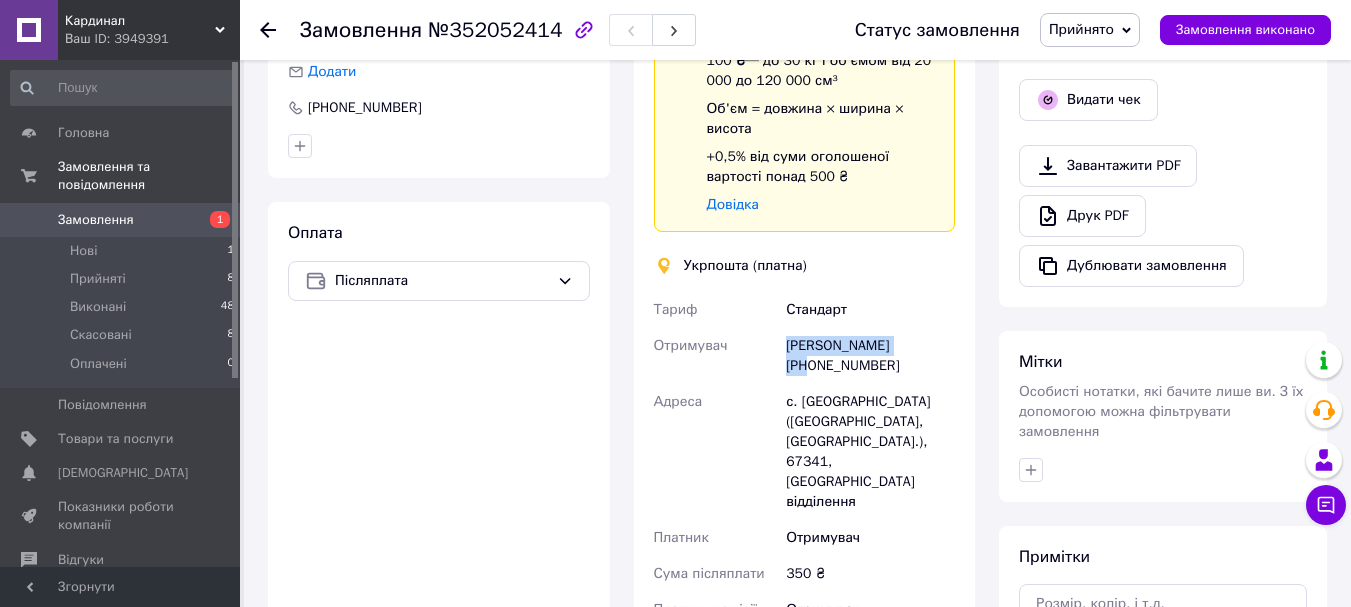 click on "[PERSON_NAME] [PHONE_NUMBER]" at bounding box center [870, 356] 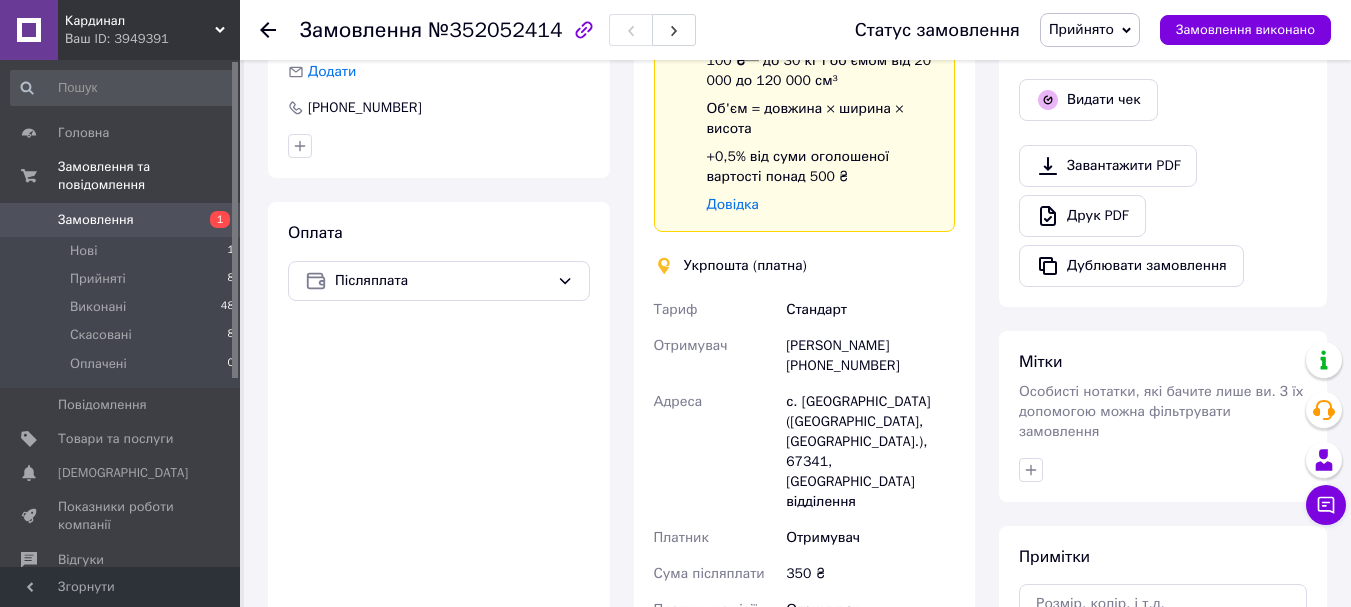 drag, startPoint x: 878, startPoint y: 348, endPoint x: 784, endPoint y: 348, distance: 94 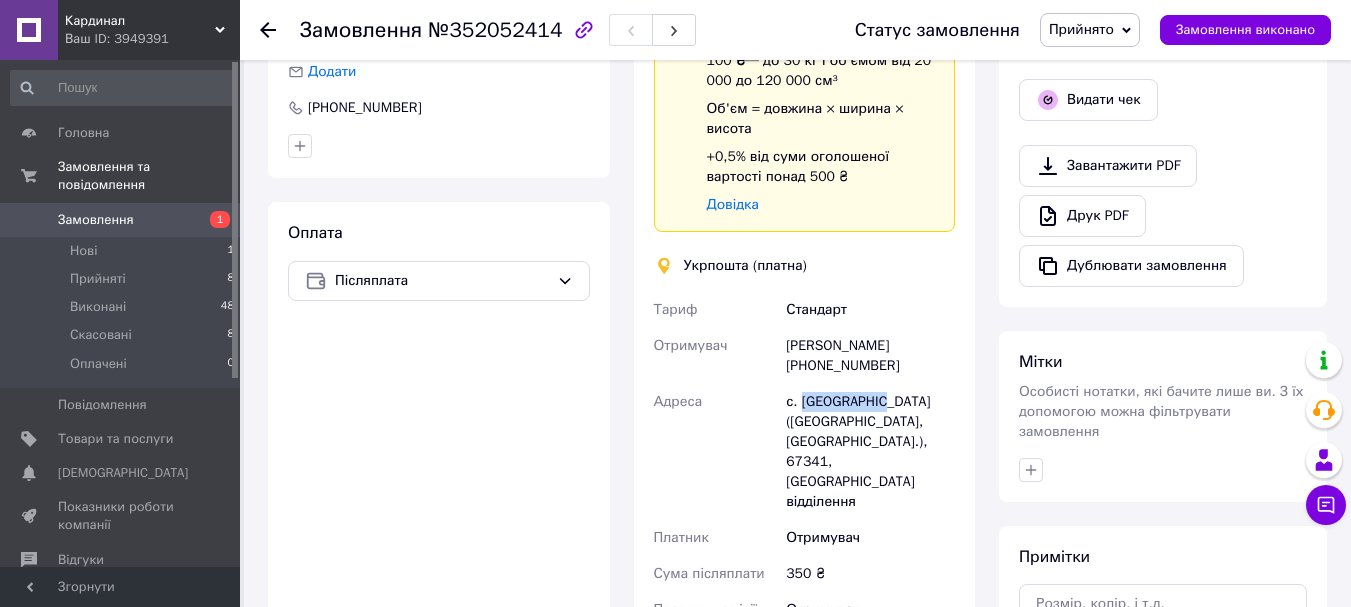 click on "с. [GEOGRAPHIC_DATA] ([GEOGRAPHIC_DATA], [GEOGRAPHIC_DATA].), 67341, [GEOGRAPHIC_DATA] відділення" at bounding box center (870, 452) 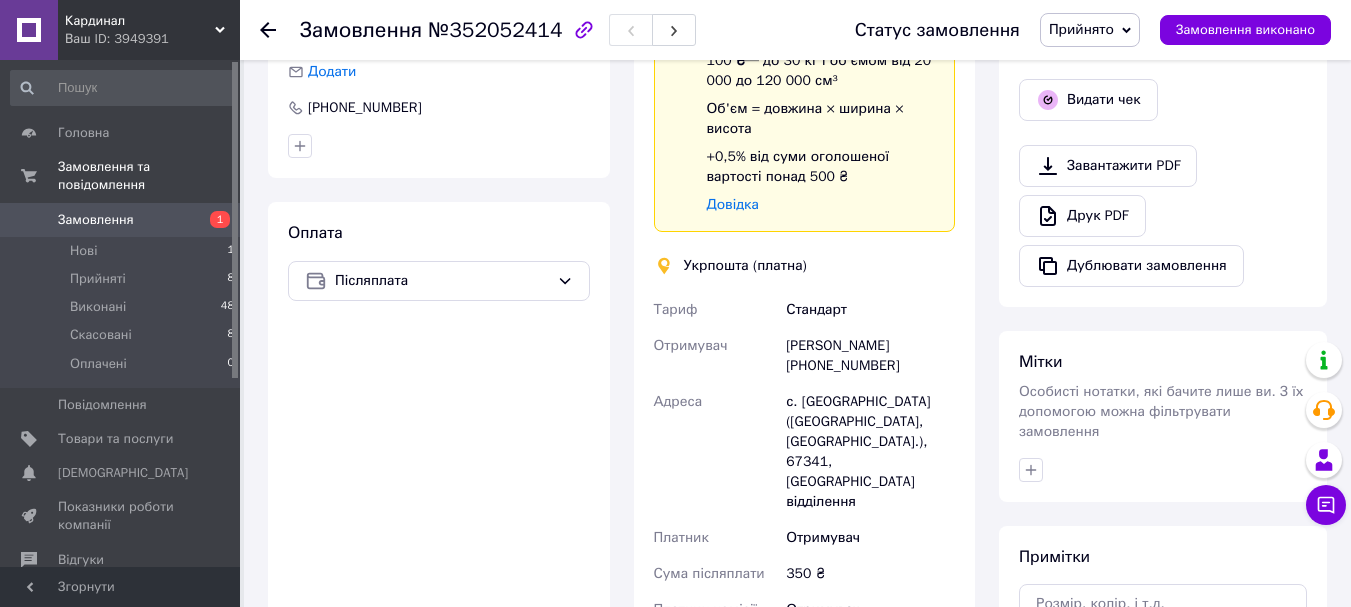 click on "с. [GEOGRAPHIC_DATA] ([GEOGRAPHIC_DATA], [GEOGRAPHIC_DATA].), 67341, [GEOGRAPHIC_DATA] відділення" at bounding box center (870, 452) 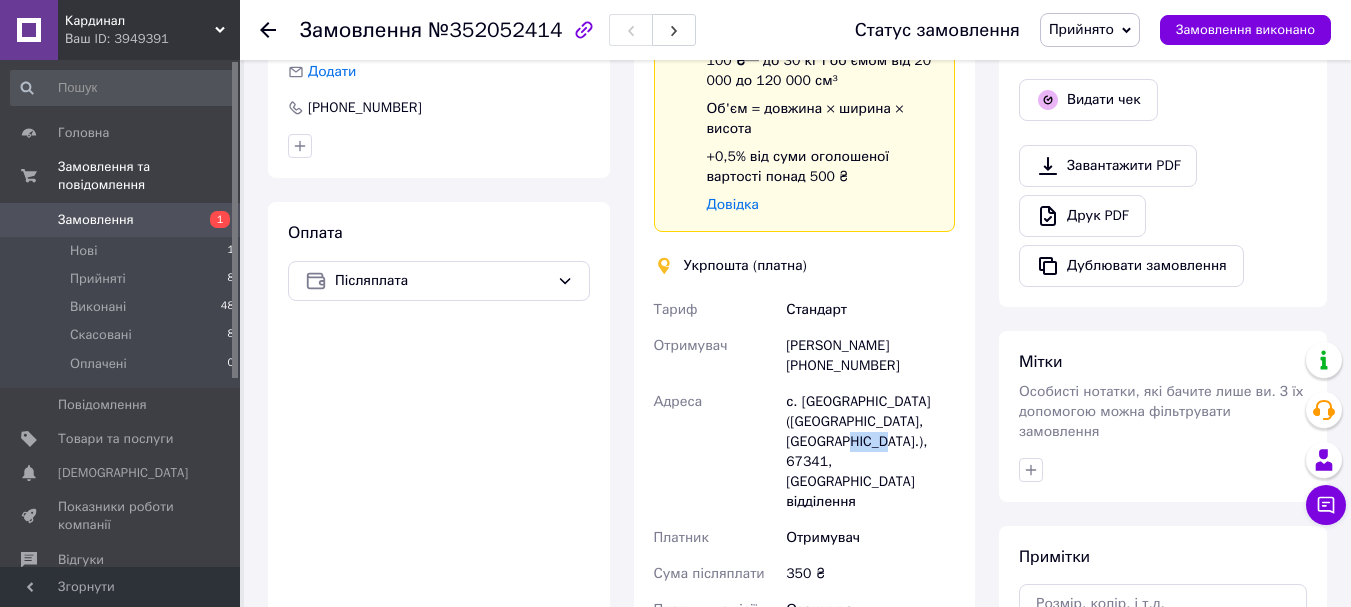 click on "с. [GEOGRAPHIC_DATA] ([GEOGRAPHIC_DATA], [GEOGRAPHIC_DATA].), 67341, [GEOGRAPHIC_DATA] відділення" at bounding box center [870, 452] 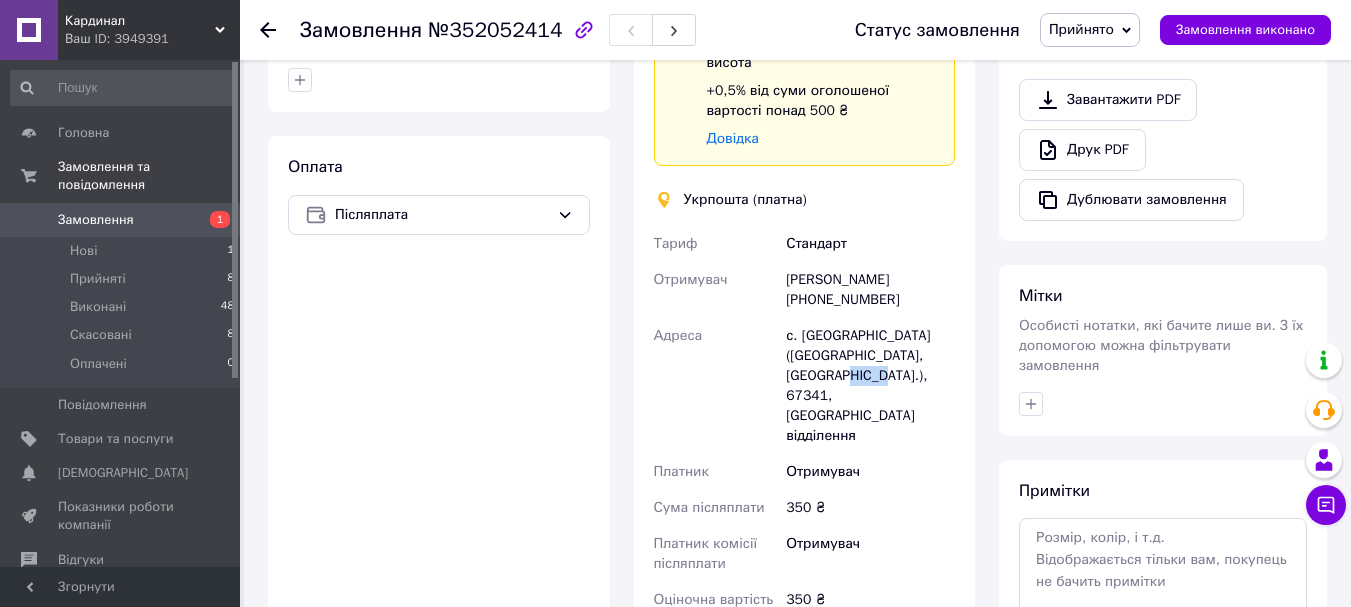 scroll, scrollTop: 700, scrollLeft: 0, axis: vertical 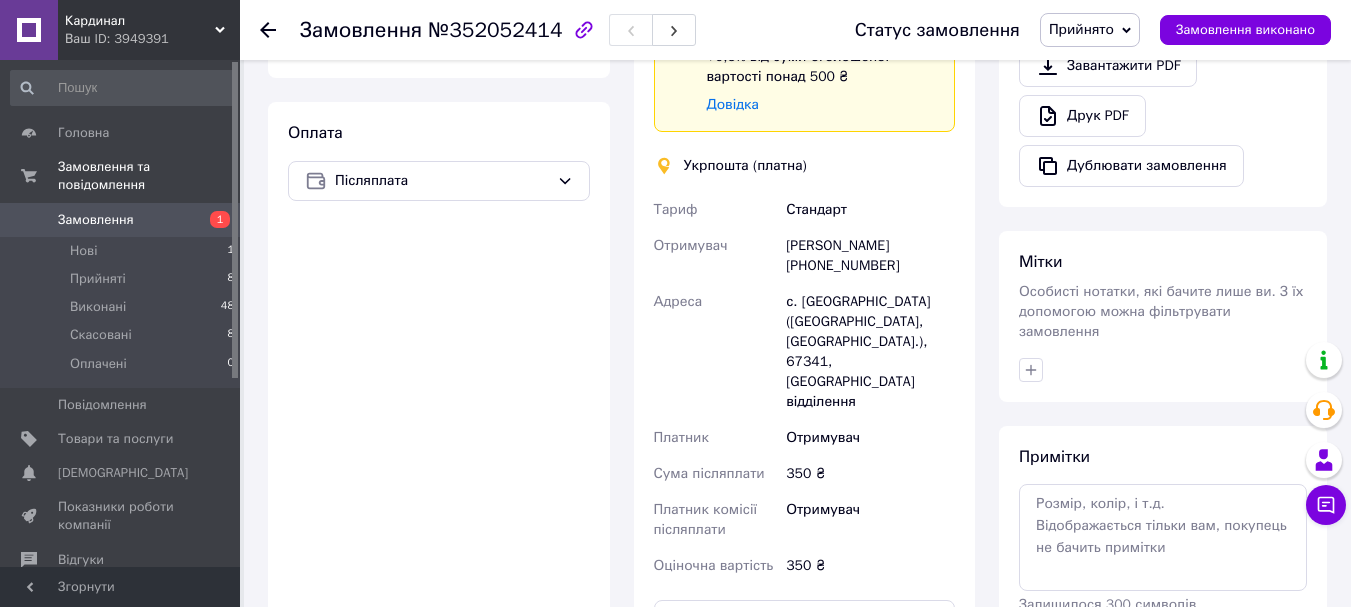 click on "с. [GEOGRAPHIC_DATA] ([GEOGRAPHIC_DATA], [GEOGRAPHIC_DATA].), 67341, [GEOGRAPHIC_DATA] відділення" at bounding box center (870, 352) 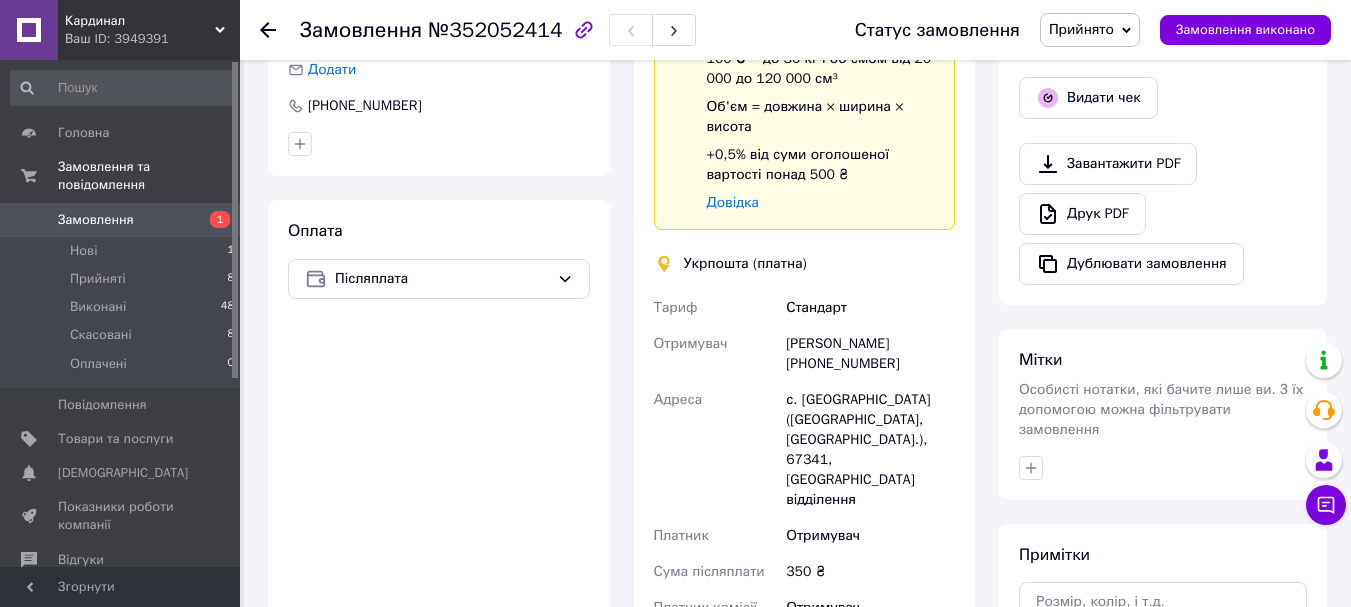 scroll, scrollTop: 600, scrollLeft: 0, axis: vertical 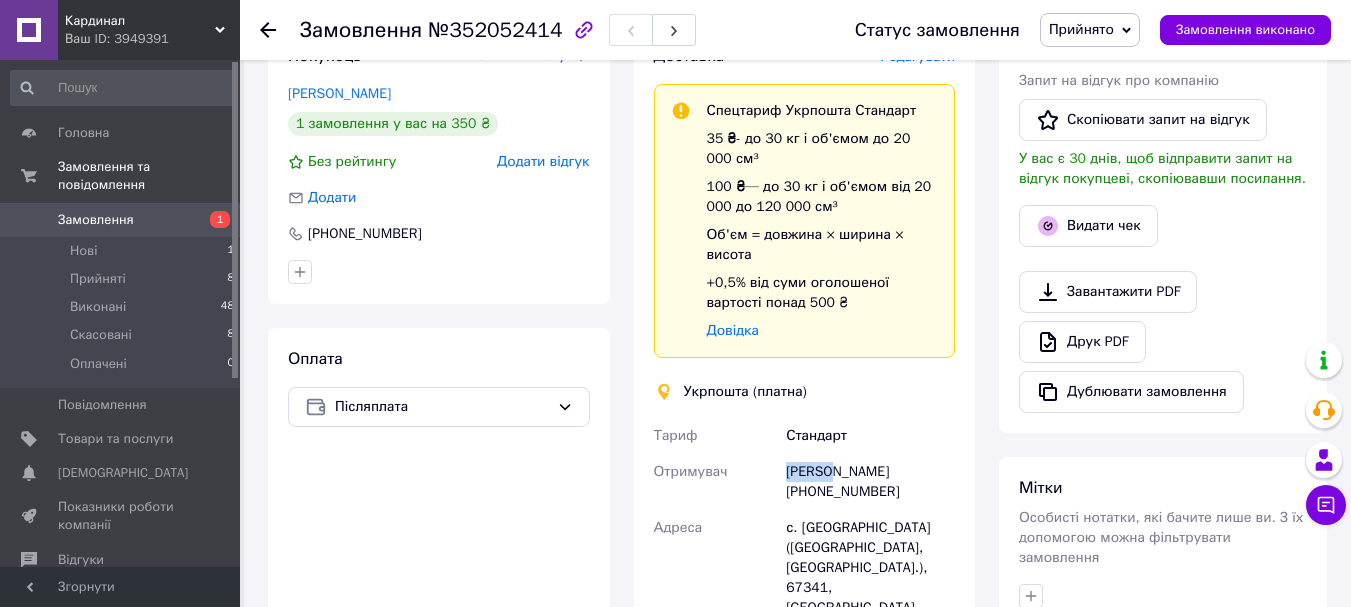 drag, startPoint x: 834, startPoint y: 453, endPoint x: 747, endPoint y: 454, distance: 87.005745 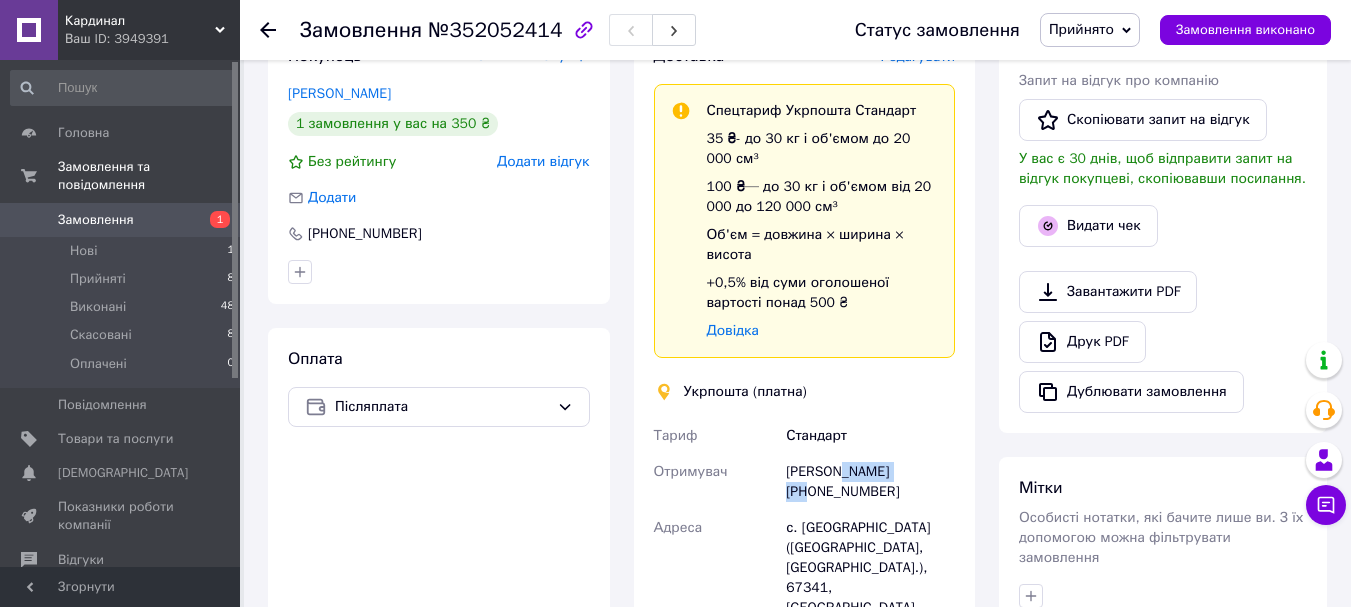 drag, startPoint x: 903, startPoint y: 452, endPoint x: 846, endPoint y: 456, distance: 57.14018 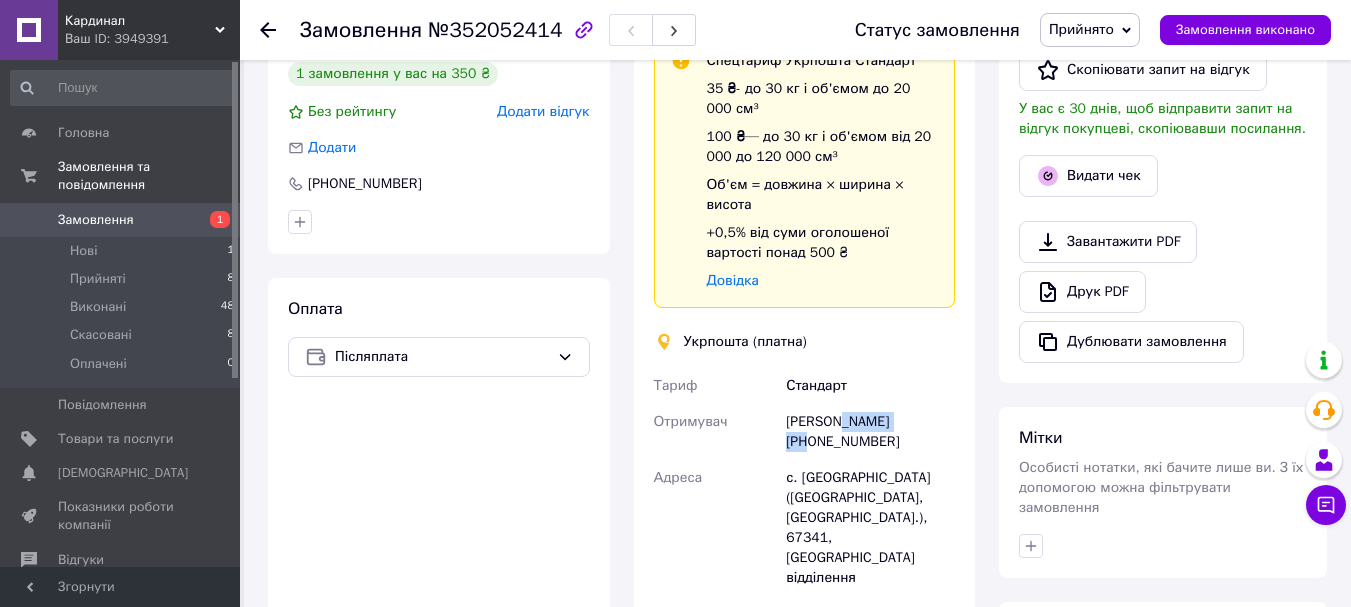 scroll, scrollTop: 574, scrollLeft: 0, axis: vertical 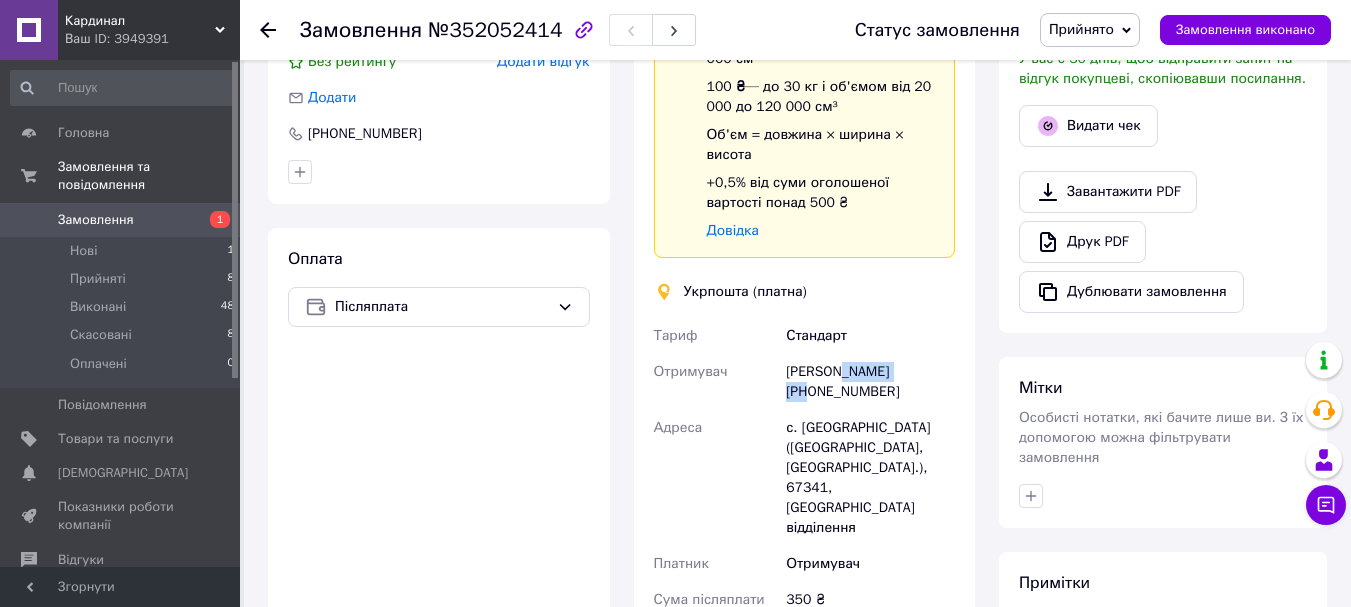 drag, startPoint x: 887, startPoint y: 366, endPoint x: 782, endPoint y: 370, distance: 105.076164 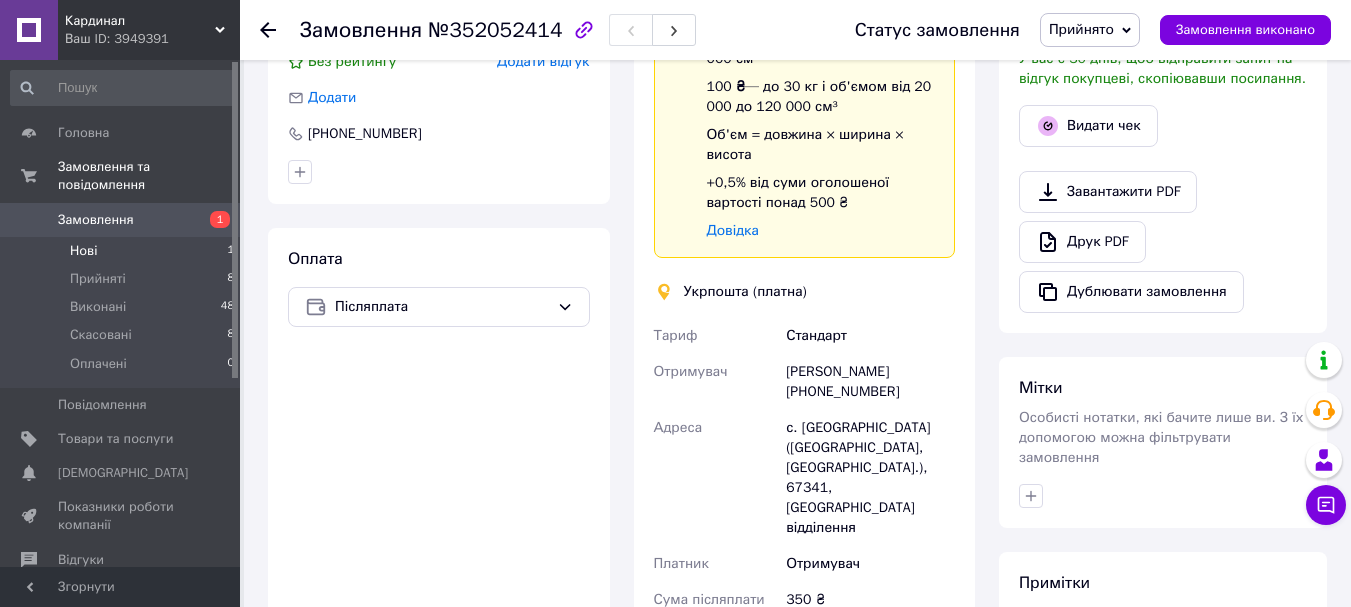 click on "Нові" at bounding box center (83, 251) 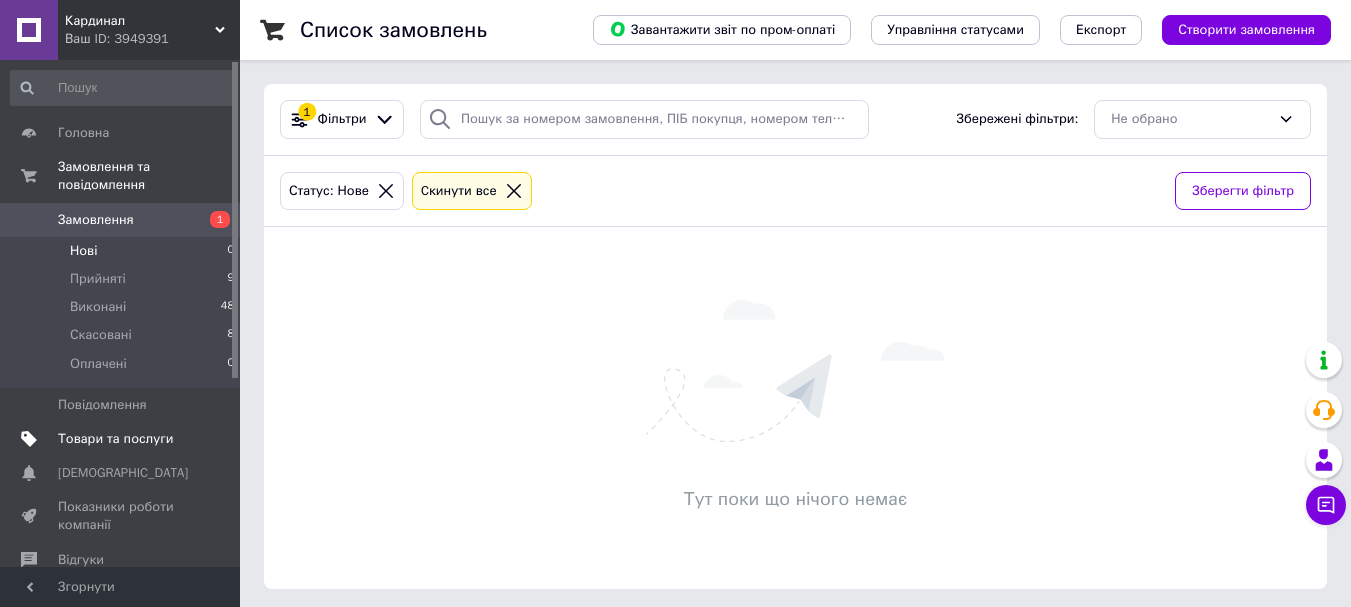 click on "Товари та послуги" at bounding box center [115, 439] 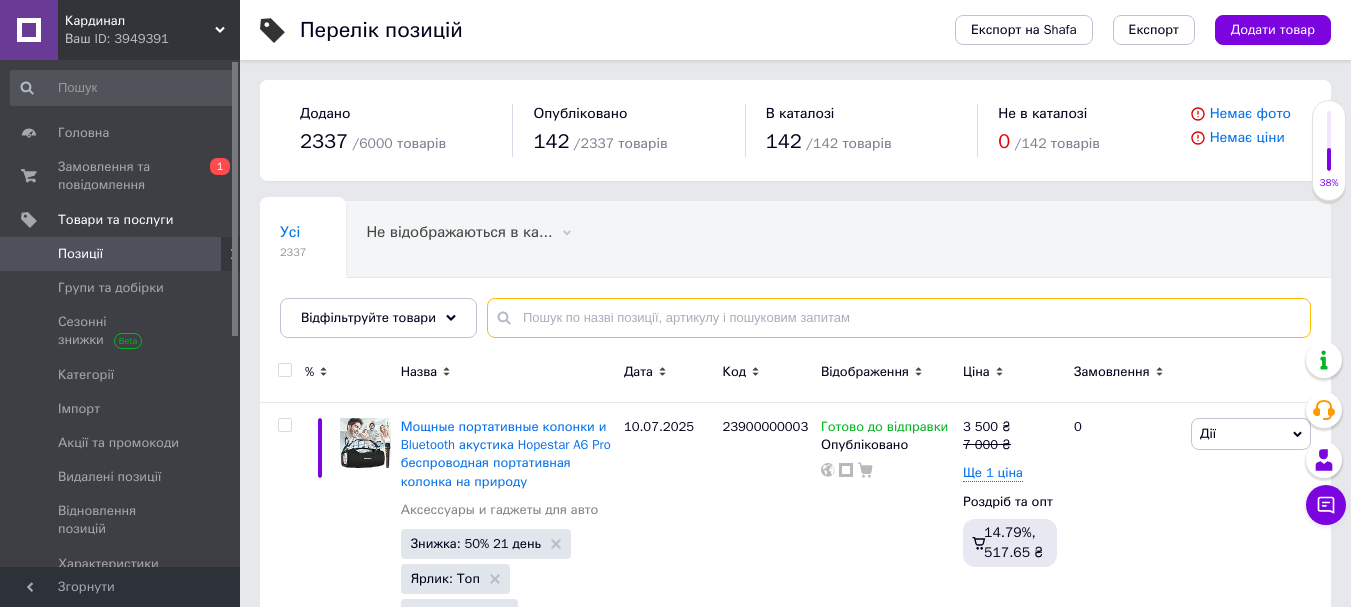 click at bounding box center [899, 318] 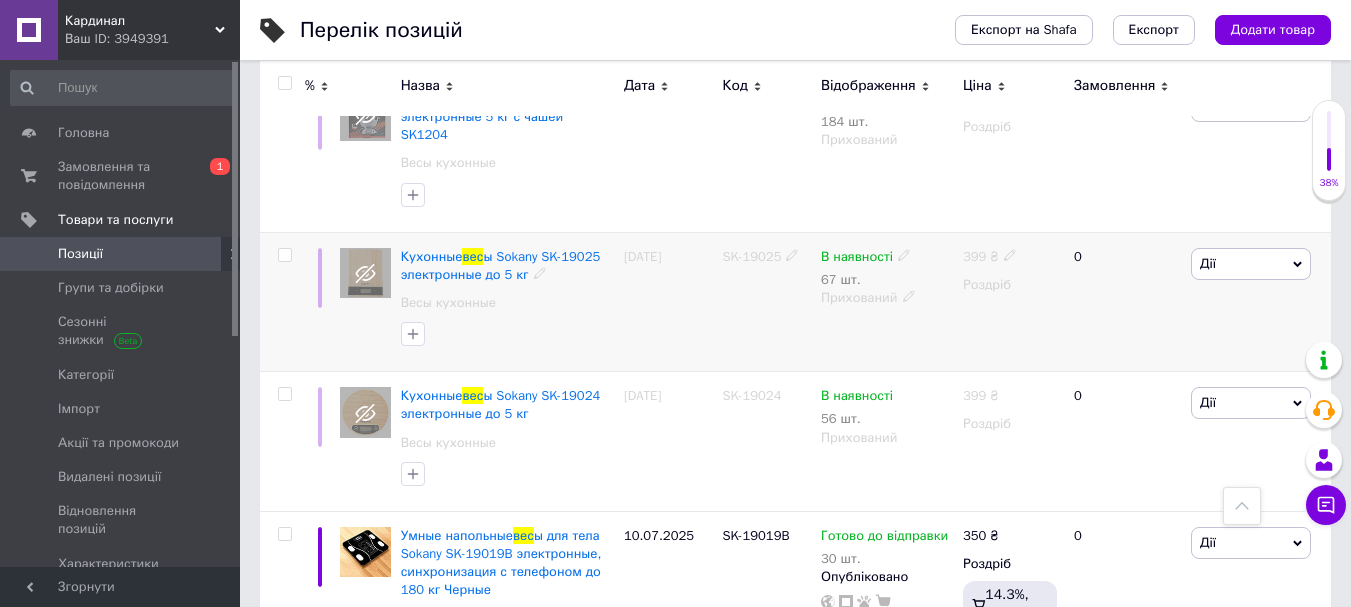 scroll, scrollTop: 973, scrollLeft: 0, axis: vertical 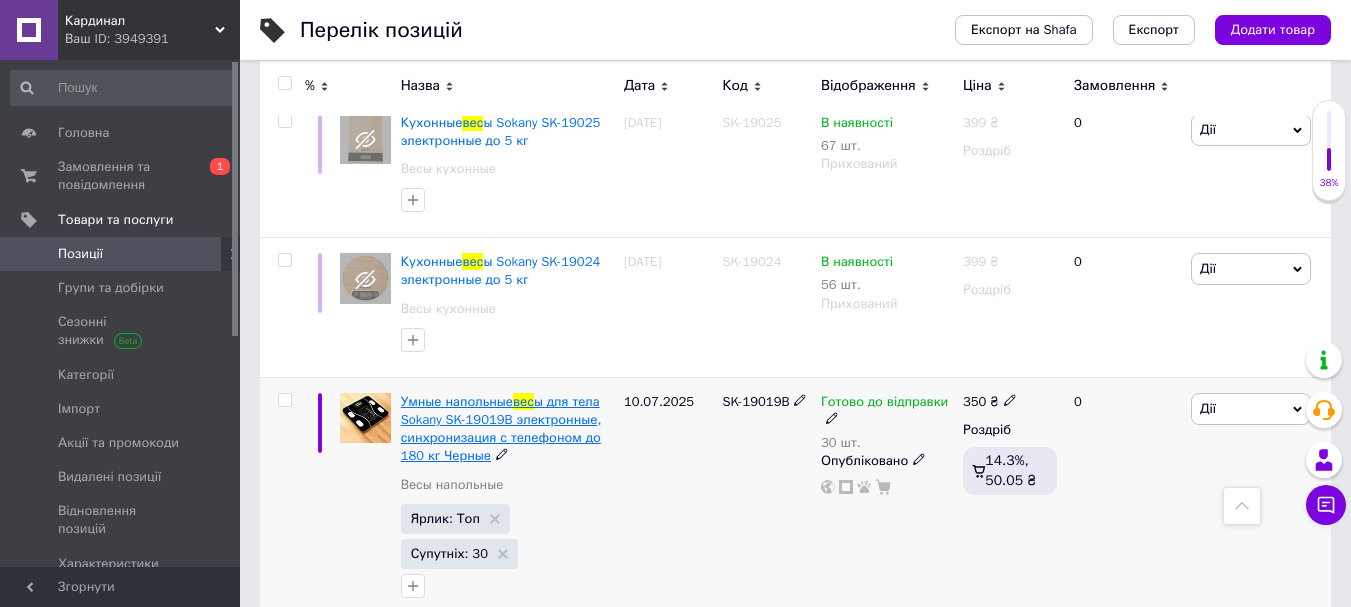 type on "вес" 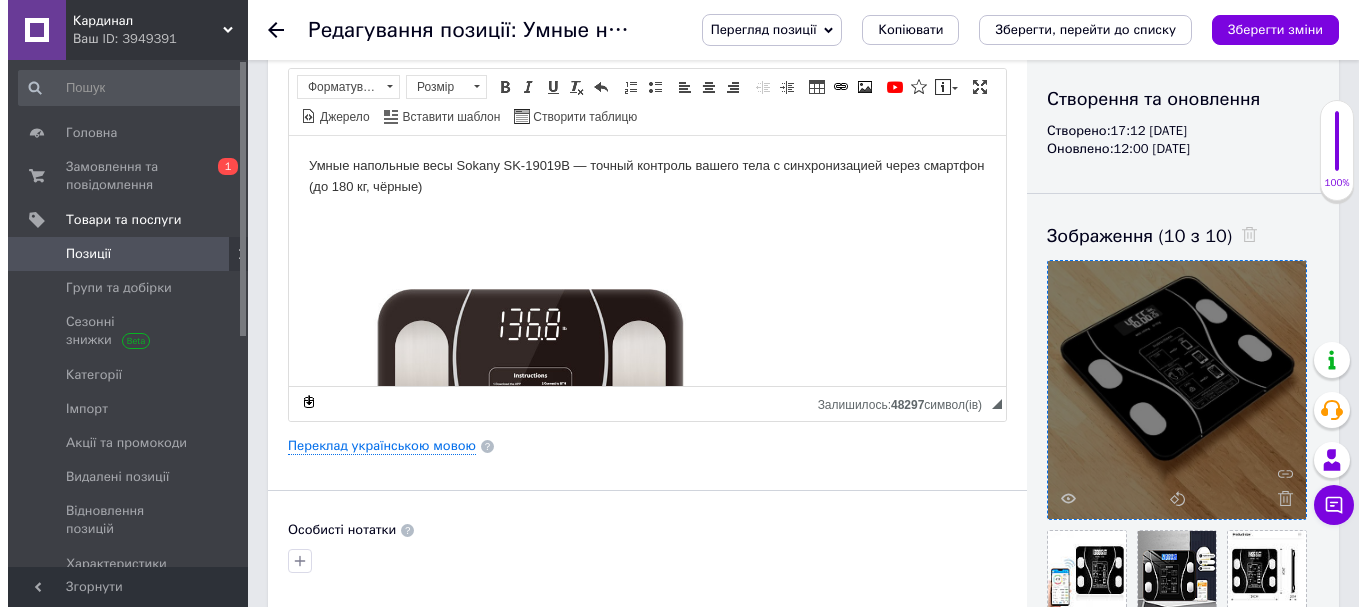 scroll, scrollTop: 200, scrollLeft: 0, axis: vertical 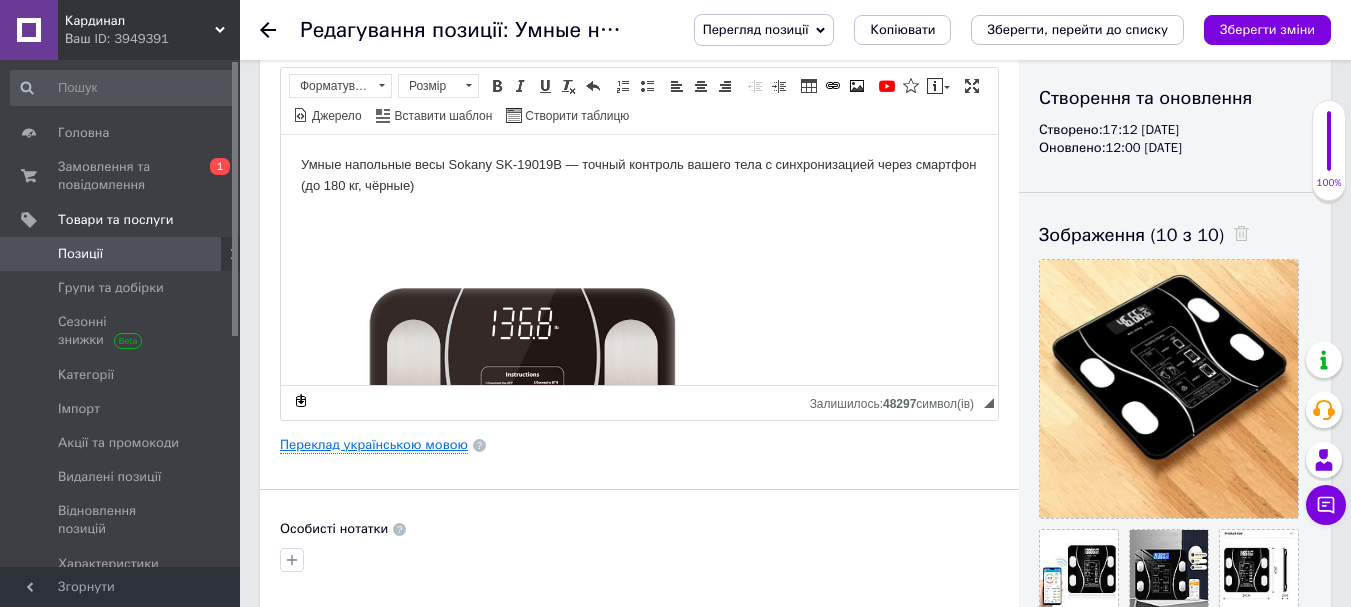 click on "Переклад українською мовою" at bounding box center (374, 445) 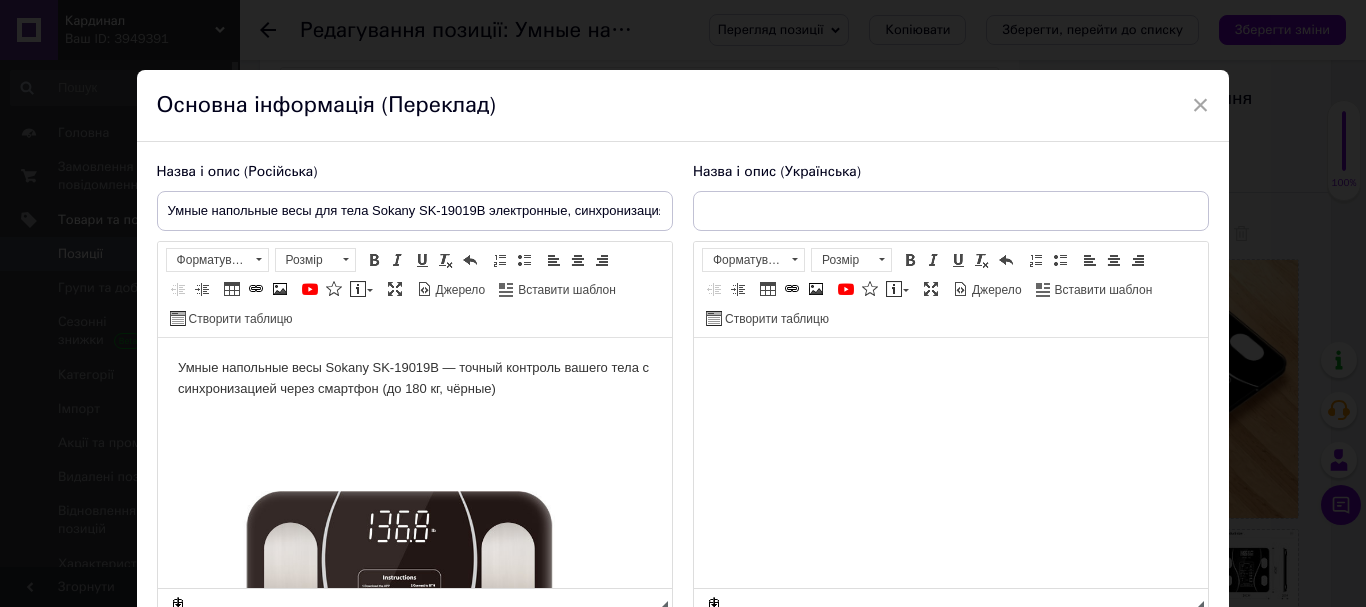 scroll, scrollTop: 0, scrollLeft: 0, axis: both 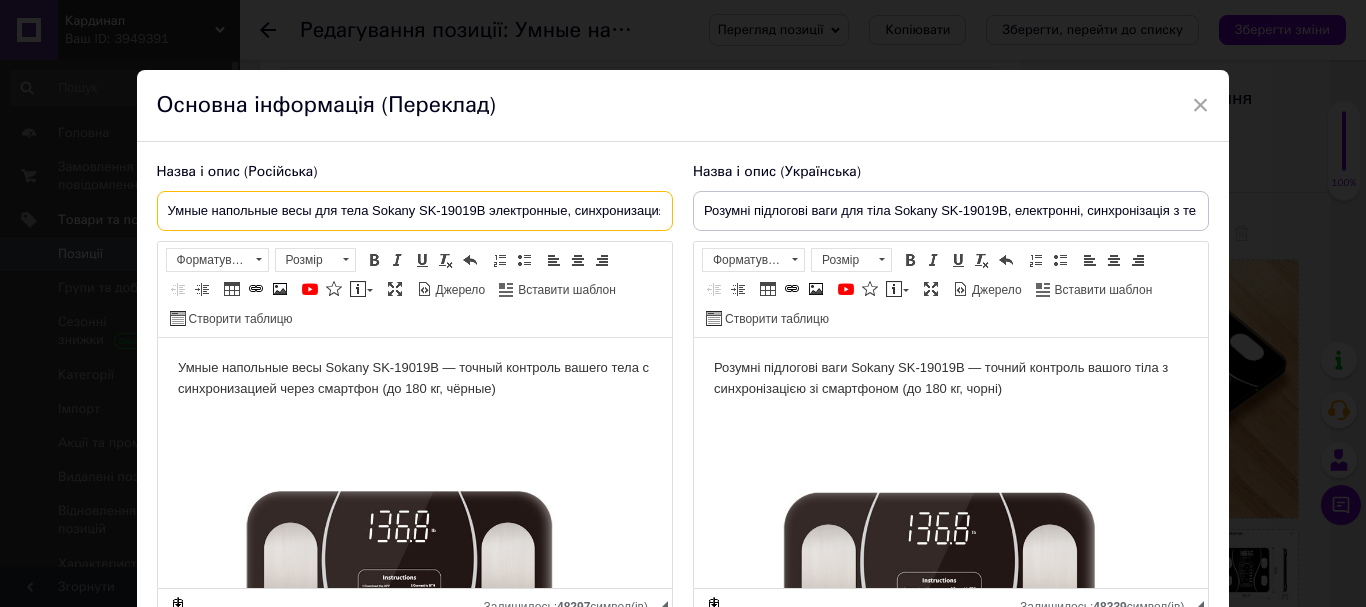 click on "Умные напольные весы для тела Sokany SK-19019B электронные, синхронизация с телефоном до 180 кг Черные" at bounding box center [415, 211] 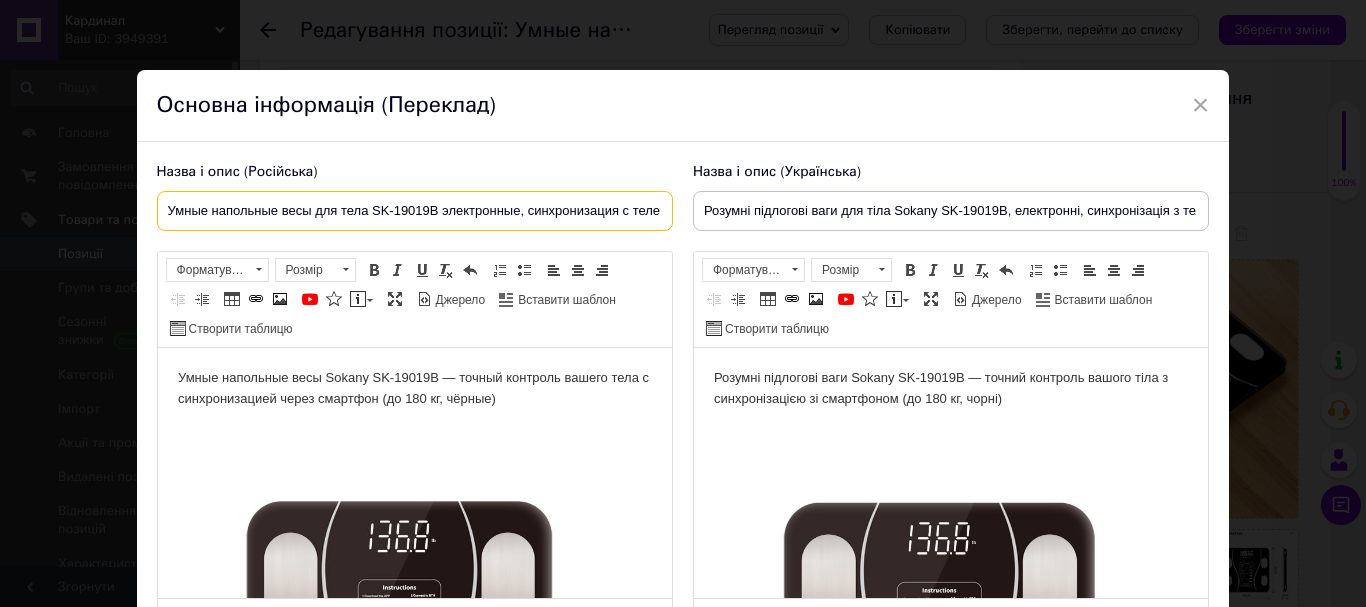 type on "Умные напольные весы для тела SK-19019B электронные, синхронизация с телефоном до 180 кг Черные" 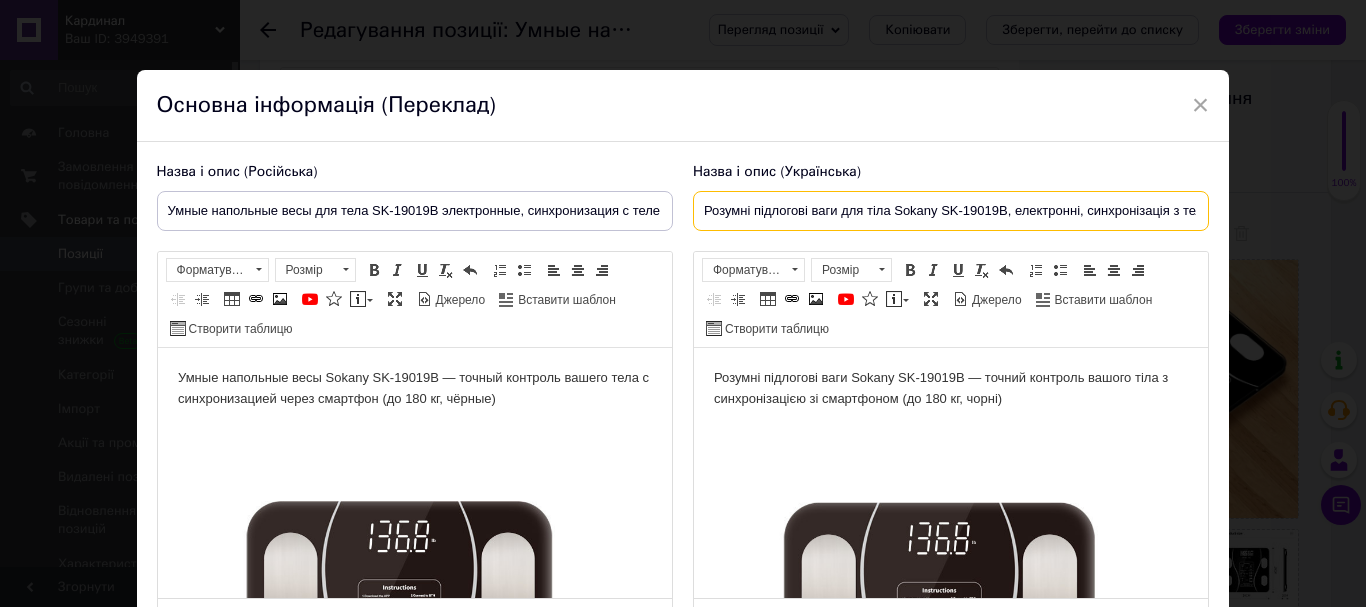 click on "Розумні підлогові ваги для тіла Sokany SK-19019B, електронні, синхронізація з телефоном, до 180 кг, чорні" at bounding box center [951, 211] 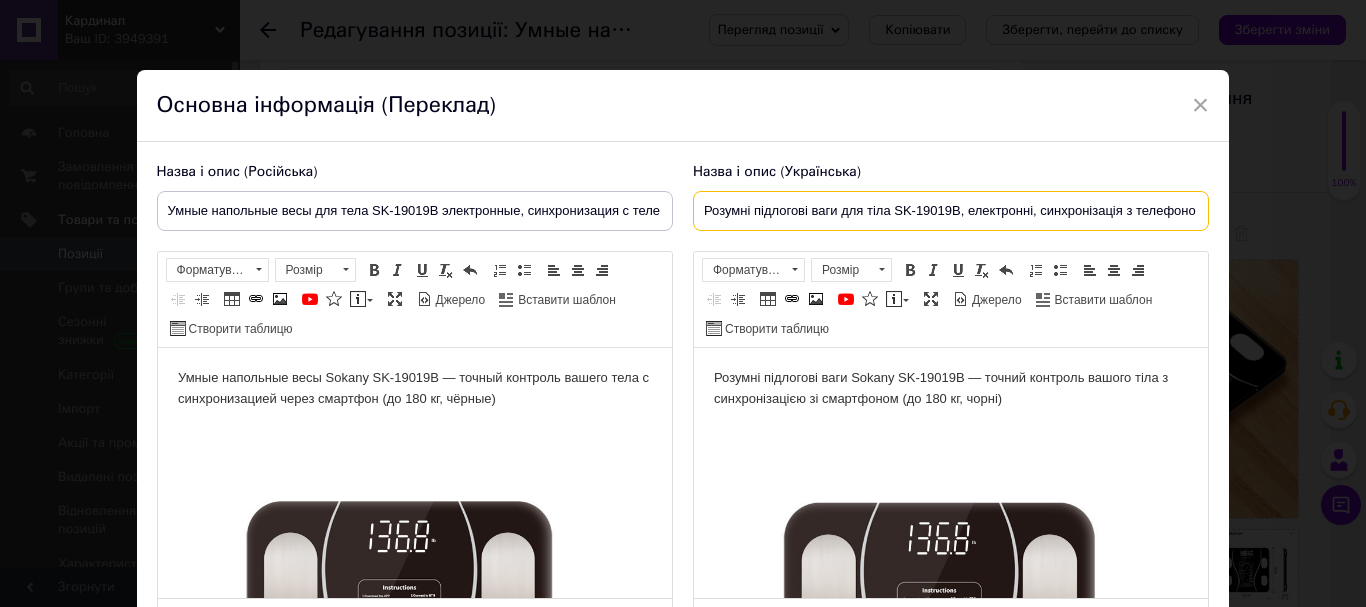 type on "Розумні підлогові ваги для тіла SK-19019B, електронні, синхронізація з телефоном, до 180 кг, чорні" 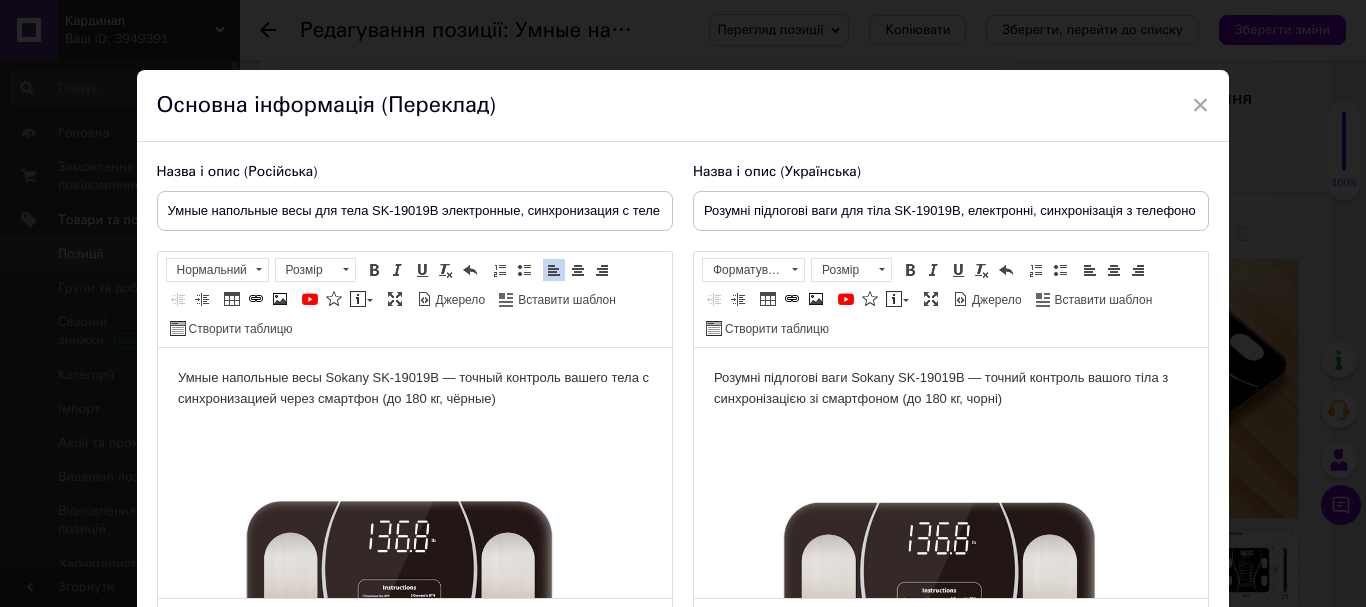 click on "Умные напольные весы Sokany SK-19019B — точный контроль вашего тела с синхронизацией через смартфон (до 180 кг, чёрные)" at bounding box center (414, 389) 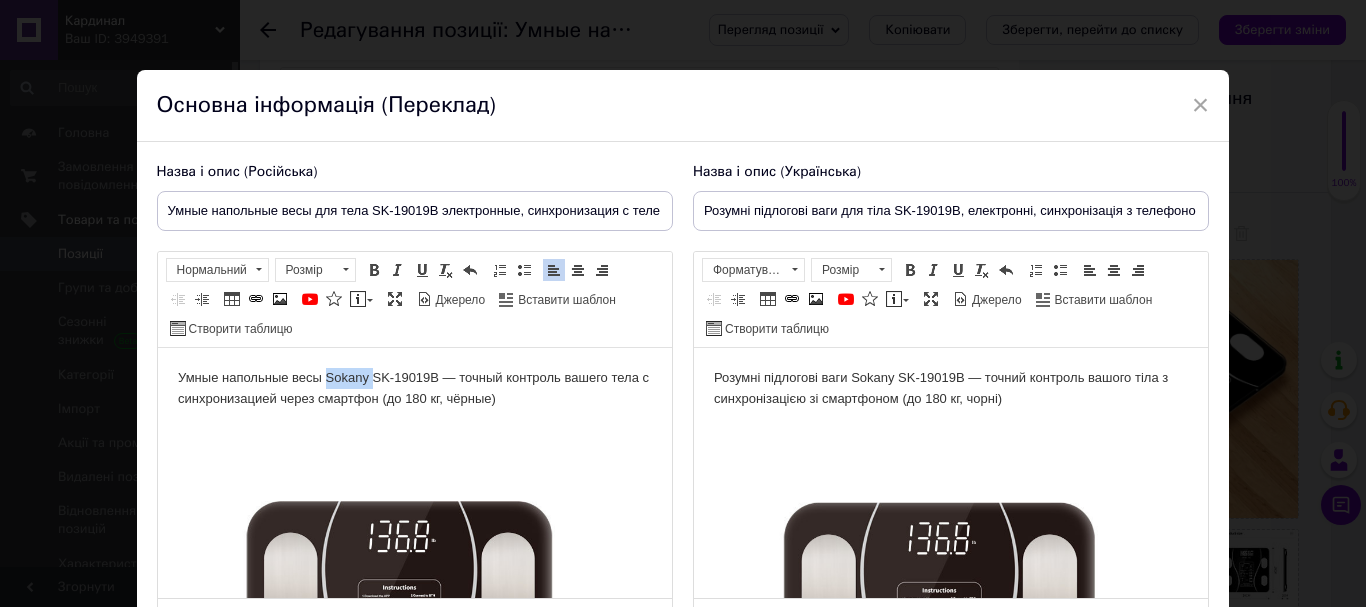 click on "Умные напольные весы Sokany SK-19019B — точный контроль вашего тела с синхронизацией через смартфон (до 180 кг, чёрные)" at bounding box center (414, 389) 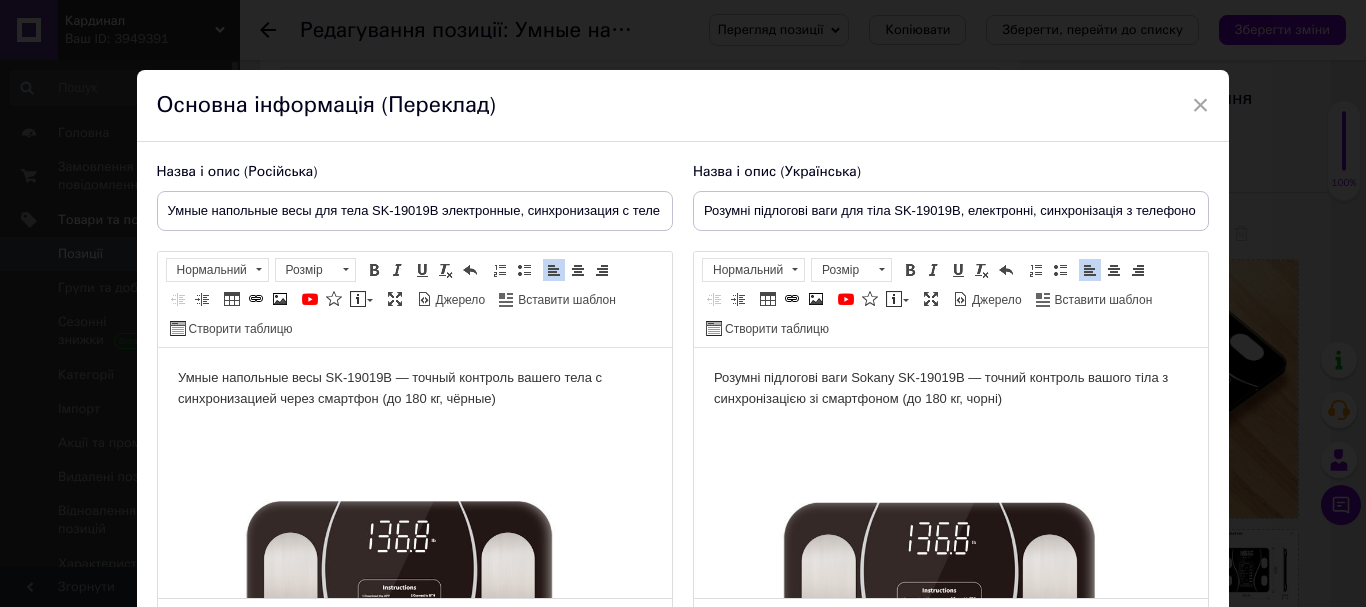 click on "Розумні підлогові ваги Sokany SK-19019B — точний контроль вашого тіла з синхронізацією зі смартфоном (до 180 кг, чорні)" at bounding box center (950, 389) 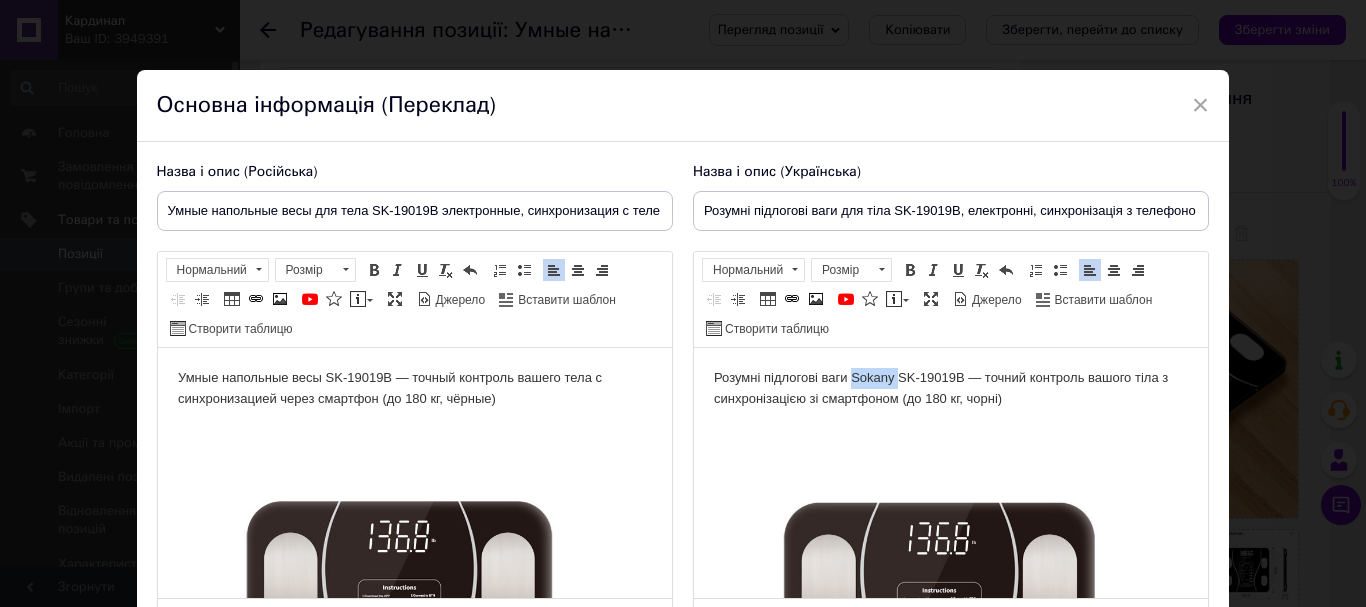 click on "Розумні підлогові ваги Sokany SK-19019B — точний контроль вашого тіла з синхронізацією зі смартфоном (до 180 кг, чорні)" at bounding box center (950, 389) 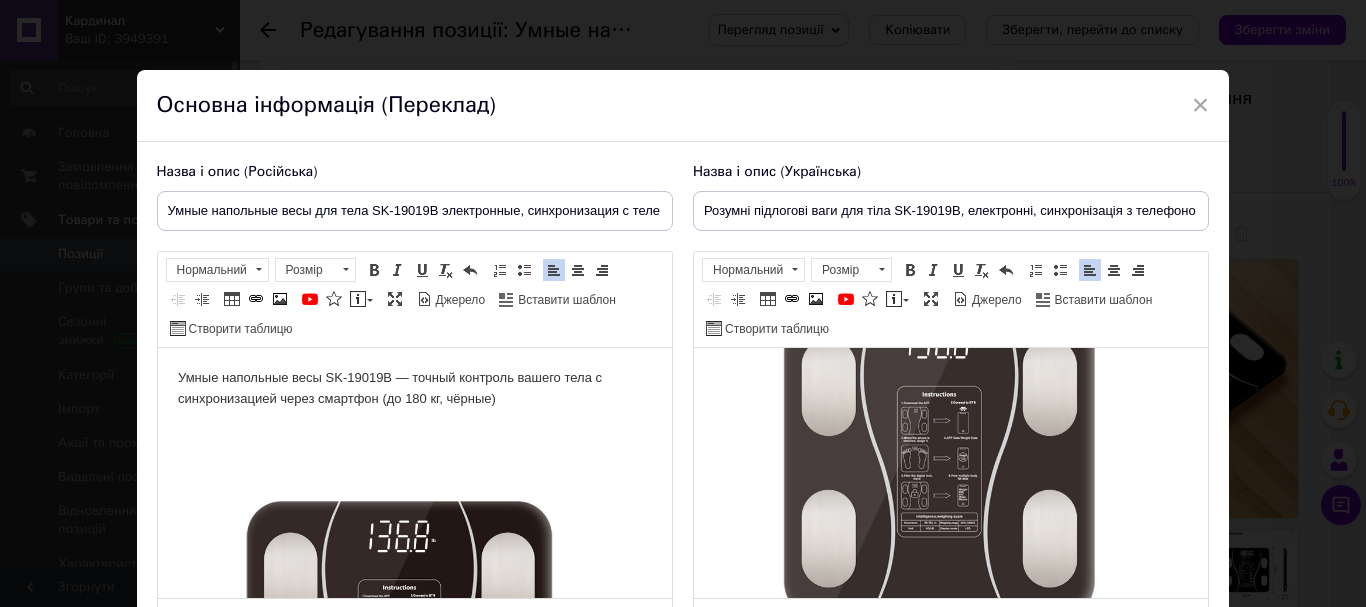 scroll, scrollTop: 200, scrollLeft: 0, axis: vertical 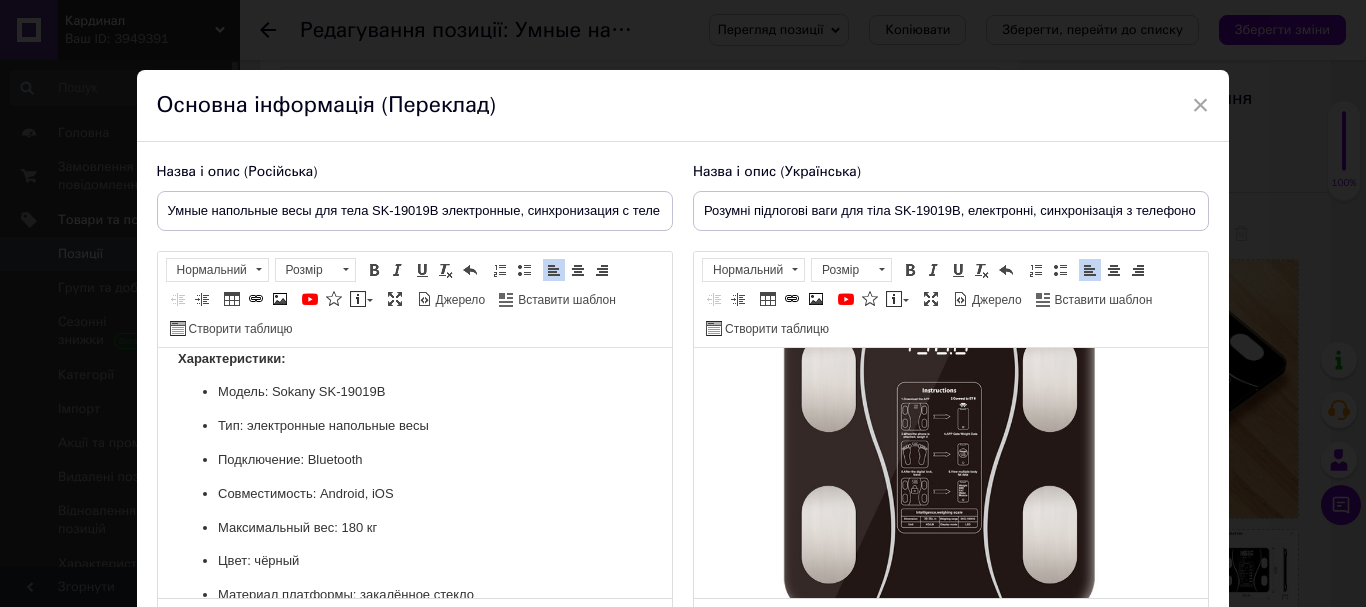 click on "Модель: Sokany SK-19019B" at bounding box center (414, 392) 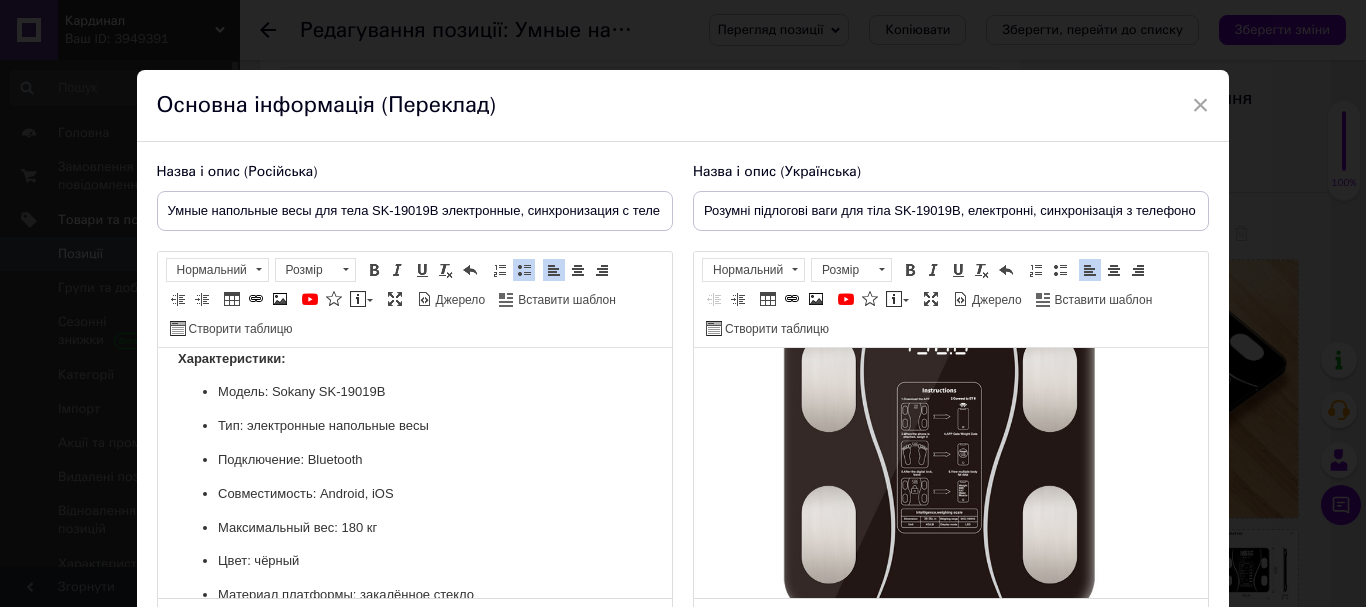 click on "Модель: Sokany SK-19019B" at bounding box center [414, 392] 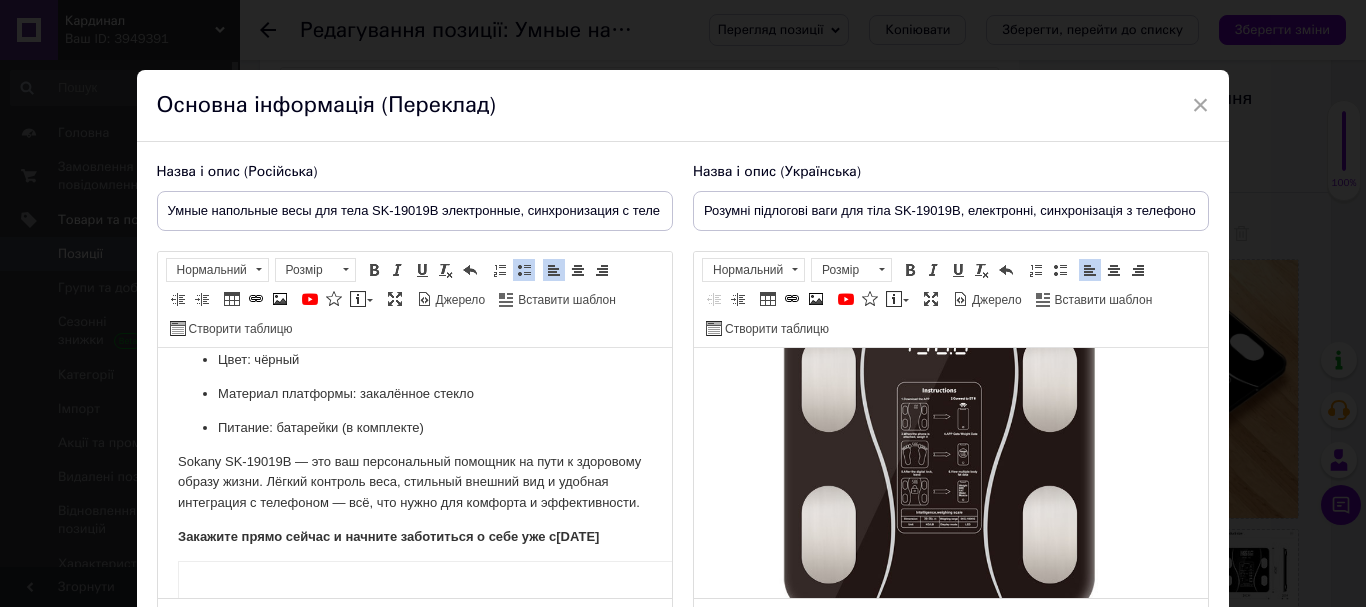 scroll, scrollTop: 2300, scrollLeft: 0, axis: vertical 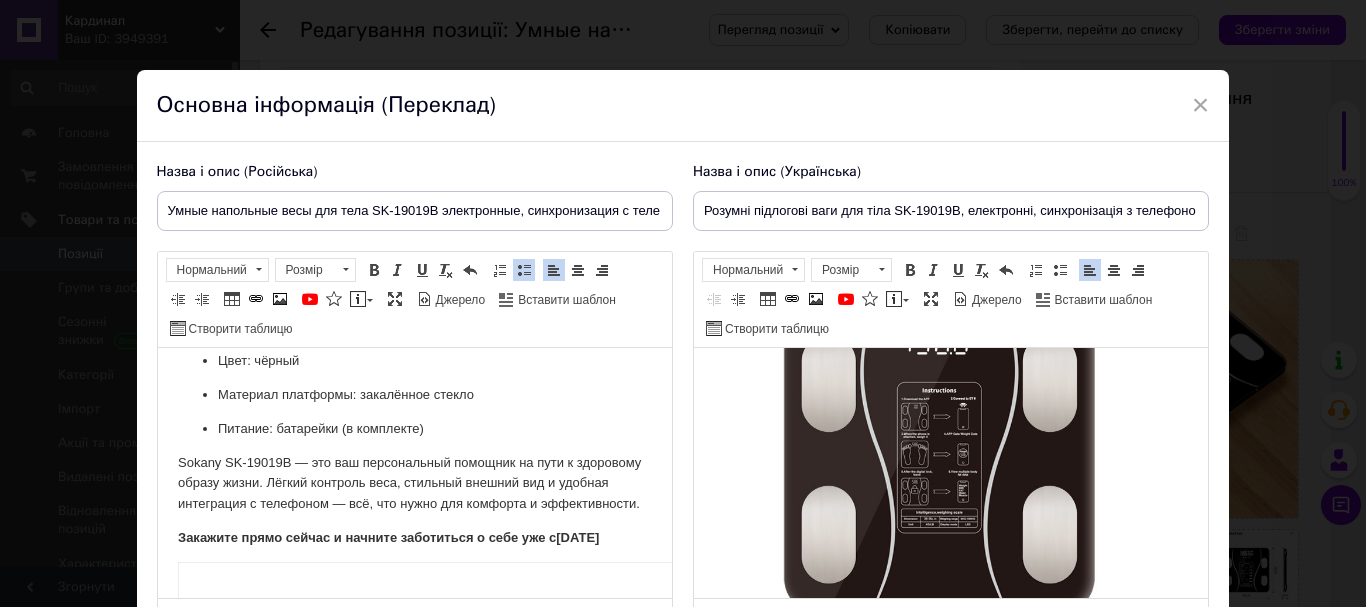 click on "Sokany SK-19019B — это ваш персональный помощник на пути к здоровому образу жизни. Лёгкий контроль веса, стильный внешний вид и удобная интеграция с телефоном — всё, что нужно для комфорта и эффективности." at bounding box center [414, 484] 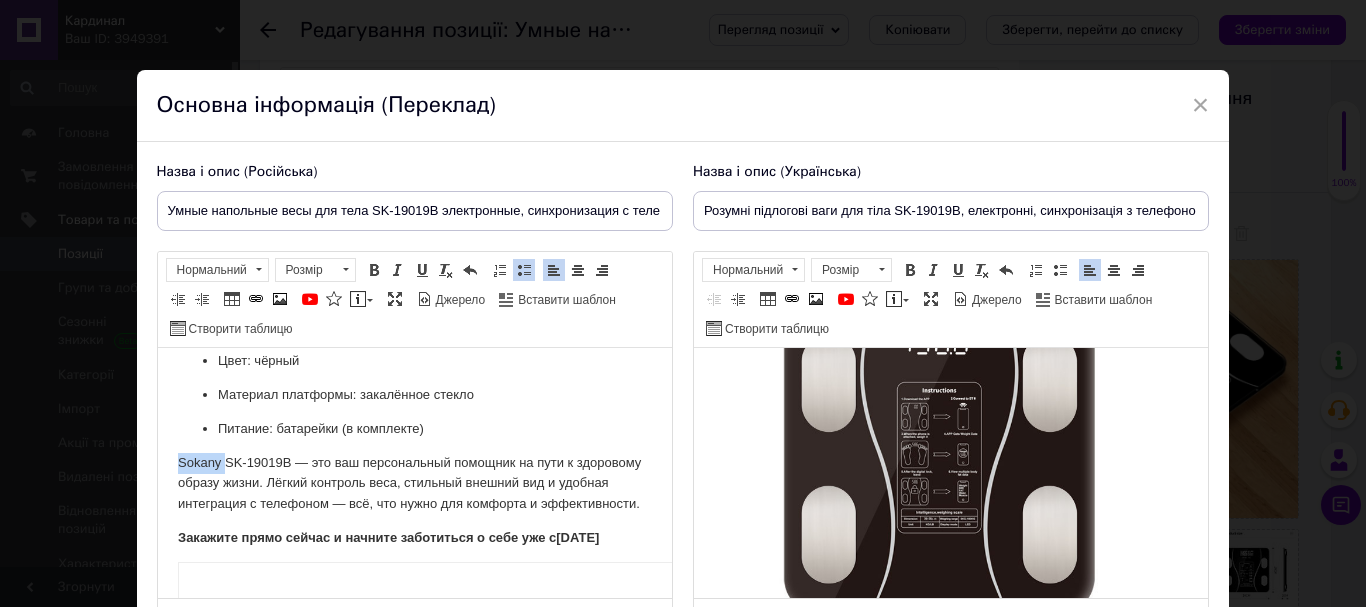 click on "Sokany SK-19019B — это ваш персональный помощник на пути к здоровому образу жизни. Лёгкий контроль веса, стильный внешний вид и удобная интеграция с телефоном — всё, что нужно для комфорта и эффективности." at bounding box center [414, 484] 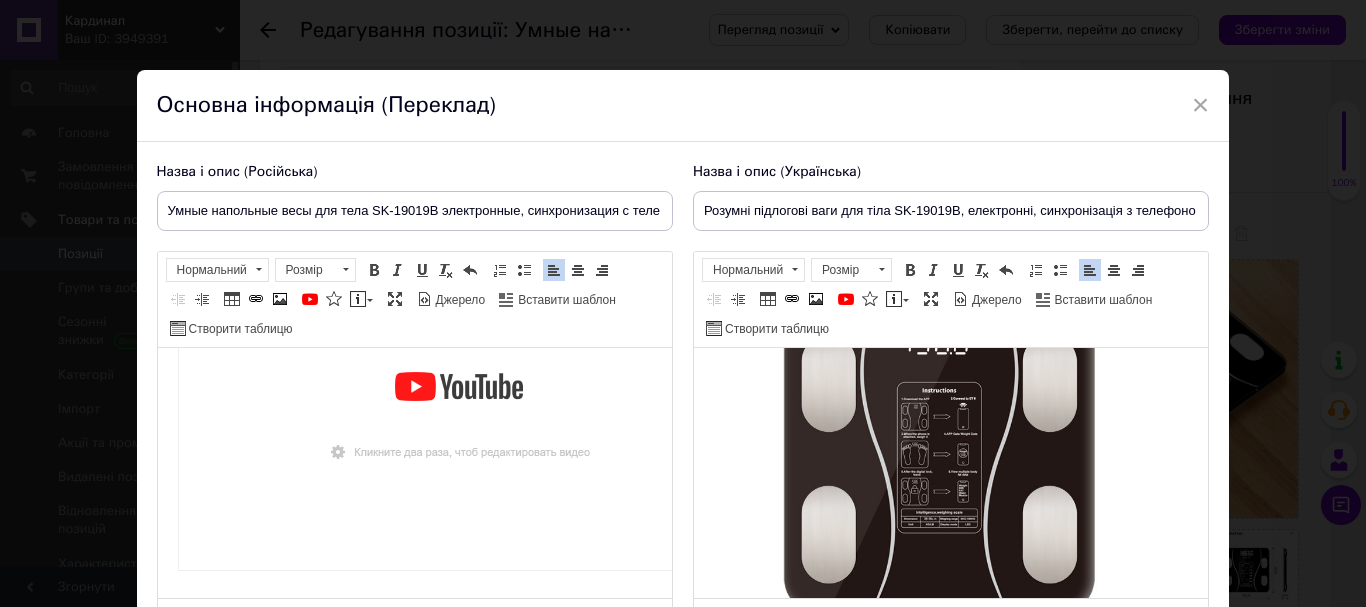 scroll, scrollTop: 2664, scrollLeft: 0, axis: vertical 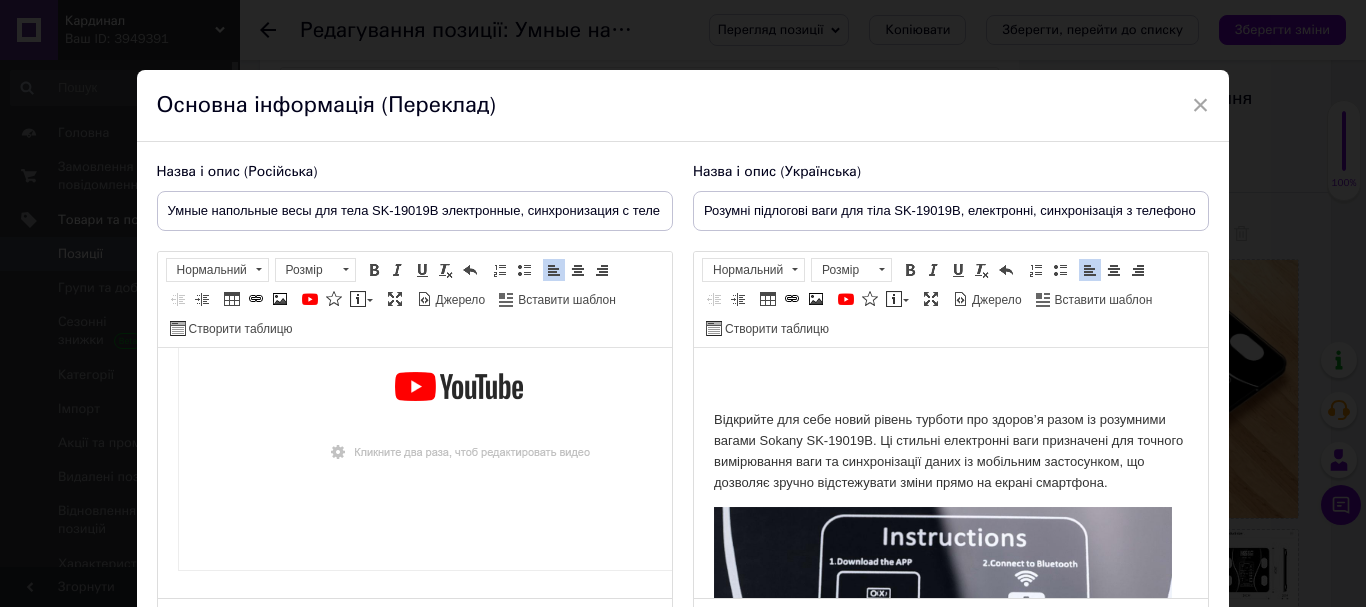 click on "Відкрийте для себе новий рівень турботи про здоров’я разом із розумними вагами Sokany SK-19019B. Ці стильні електронні ваги призначені для точного вимірювання ваги та синхронізації даних із мобільним застосунком, що дозволяє зручно відстежувати зміни прямо на екрані смартфона." at bounding box center [950, 451] 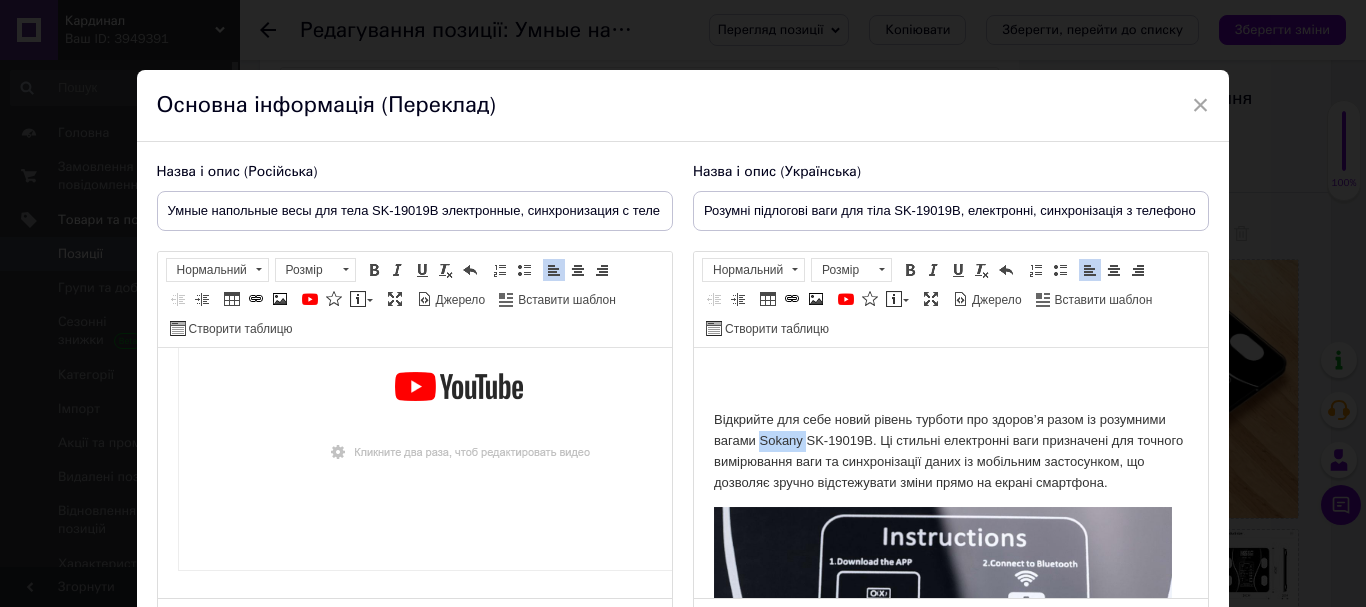 click on "Відкрийте для себе новий рівень турботи про здоров’я разом із розумними вагами Sokany SK-19019B. Ці стильні електронні ваги призначені для точного вимірювання ваги та синхронізації даних із мобільним застосунком, що дозволяє зручно відстежувати зміни прямо на екрані смартфона." at bounding box center (950, 451) 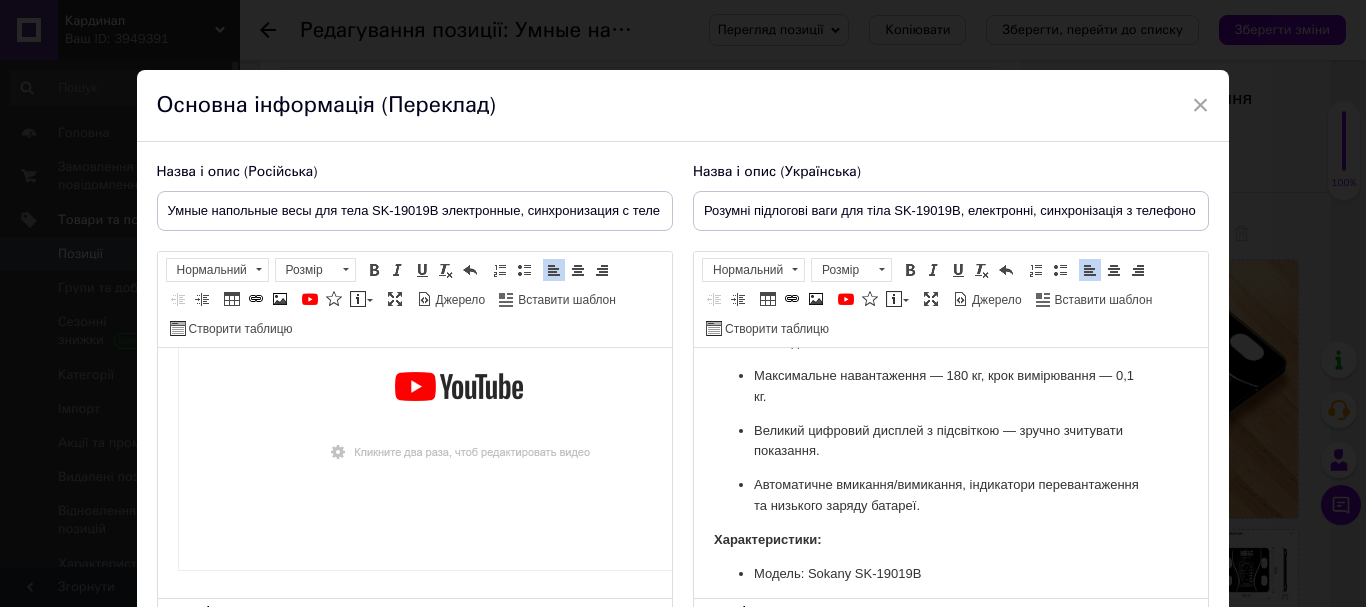 scroll, scrollTop: 2000, scrollLeft: 0, axis: vertical 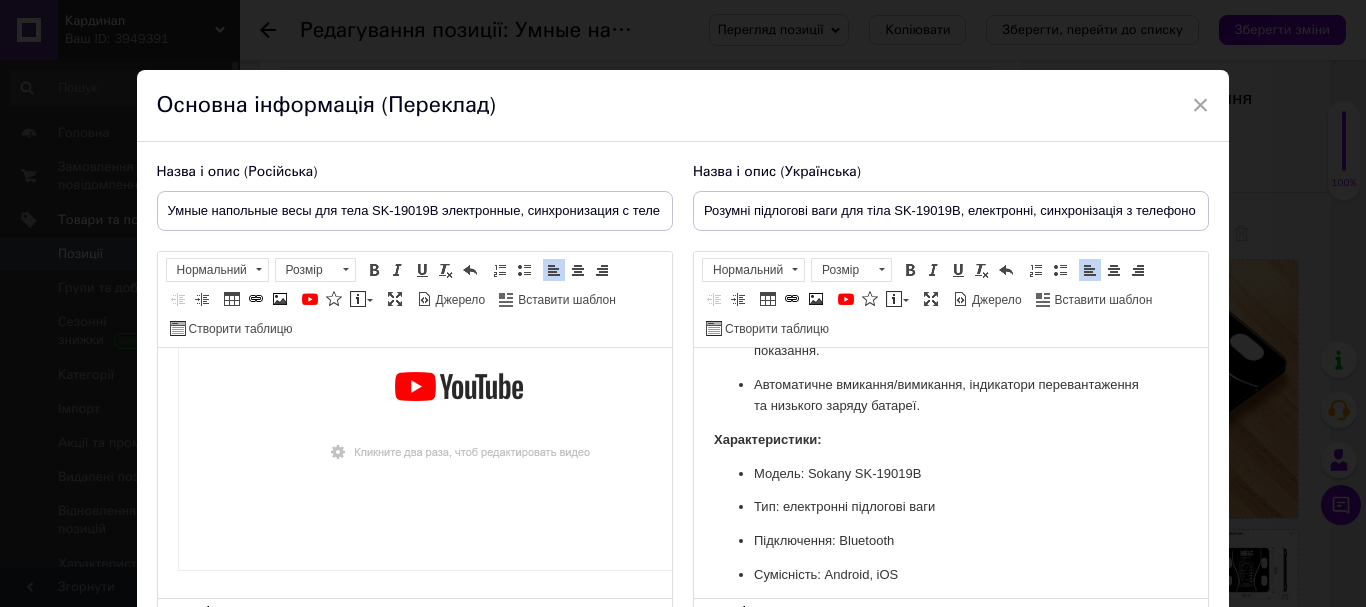 click on "Модель: Sokany SK-19019B" at bounding box center (950, 474) 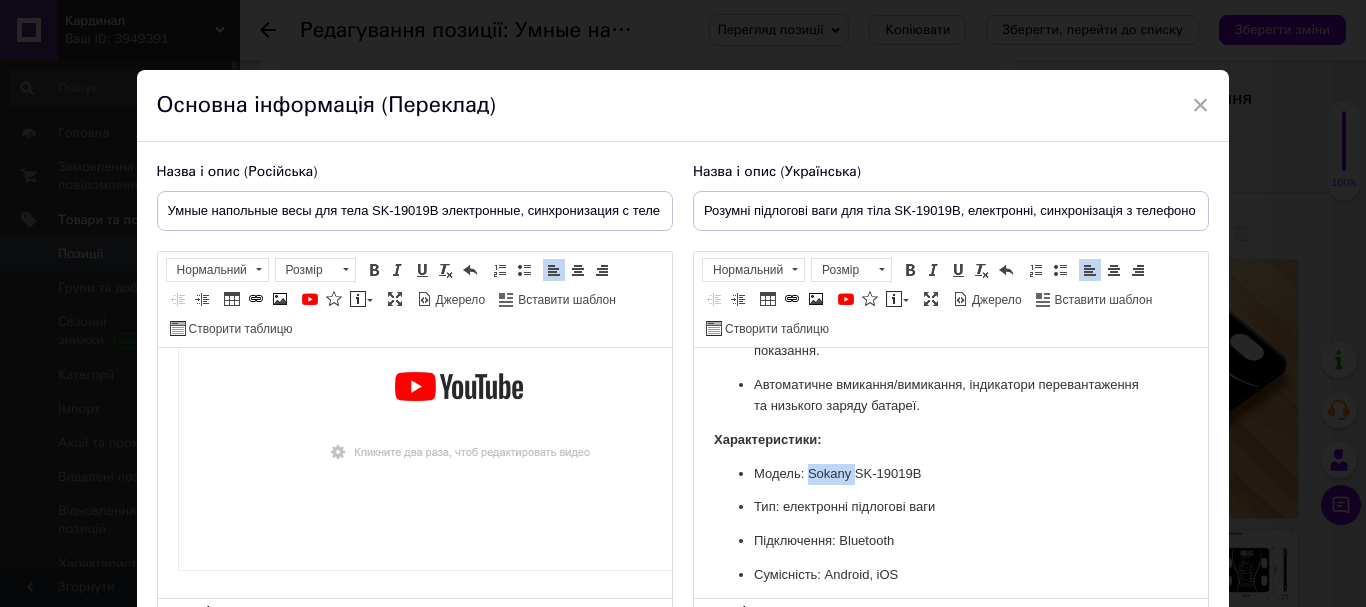 click on "Модель: Sokany SK-19019B" at bounding box center [950, 474] 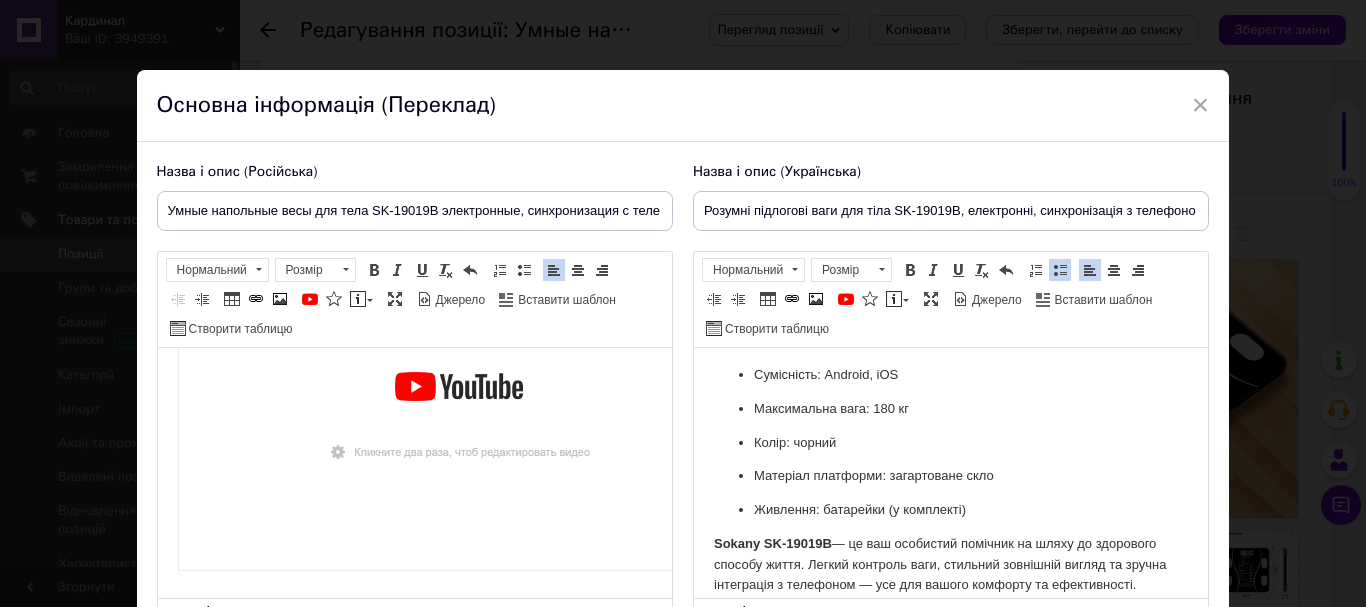scroll, scrollTop: 2300, scrollLeft: 0, axis: vertical 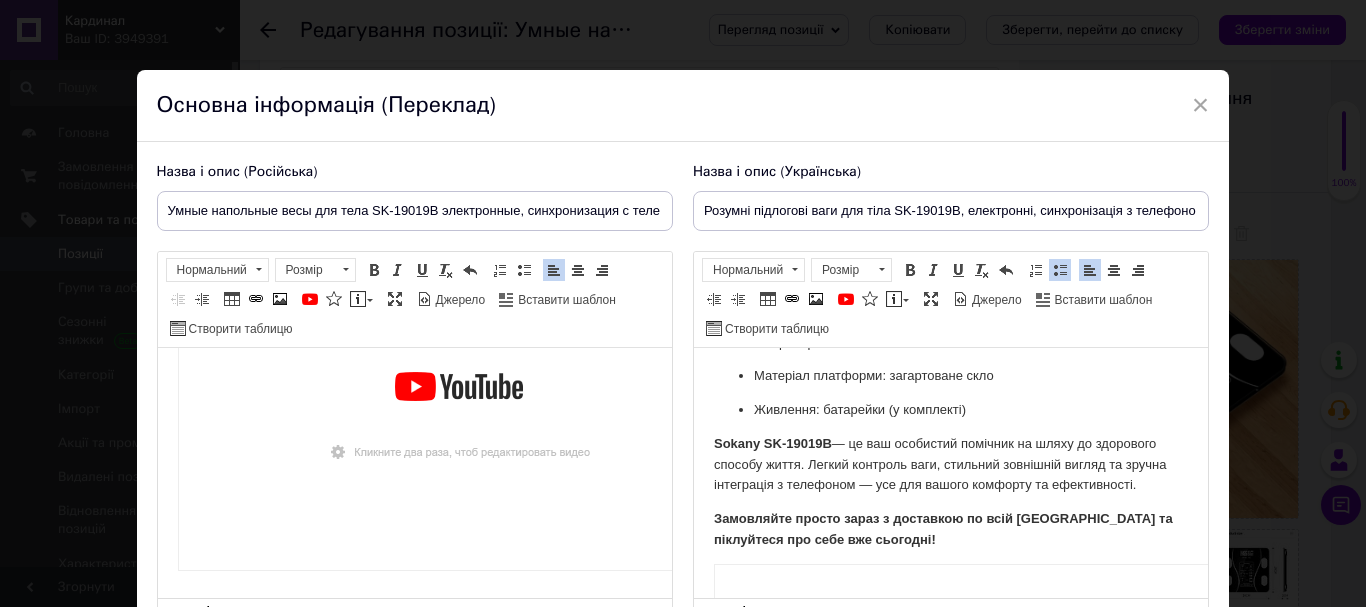 click on "Sokany SK-19019B" at bounding box center [772, 443] 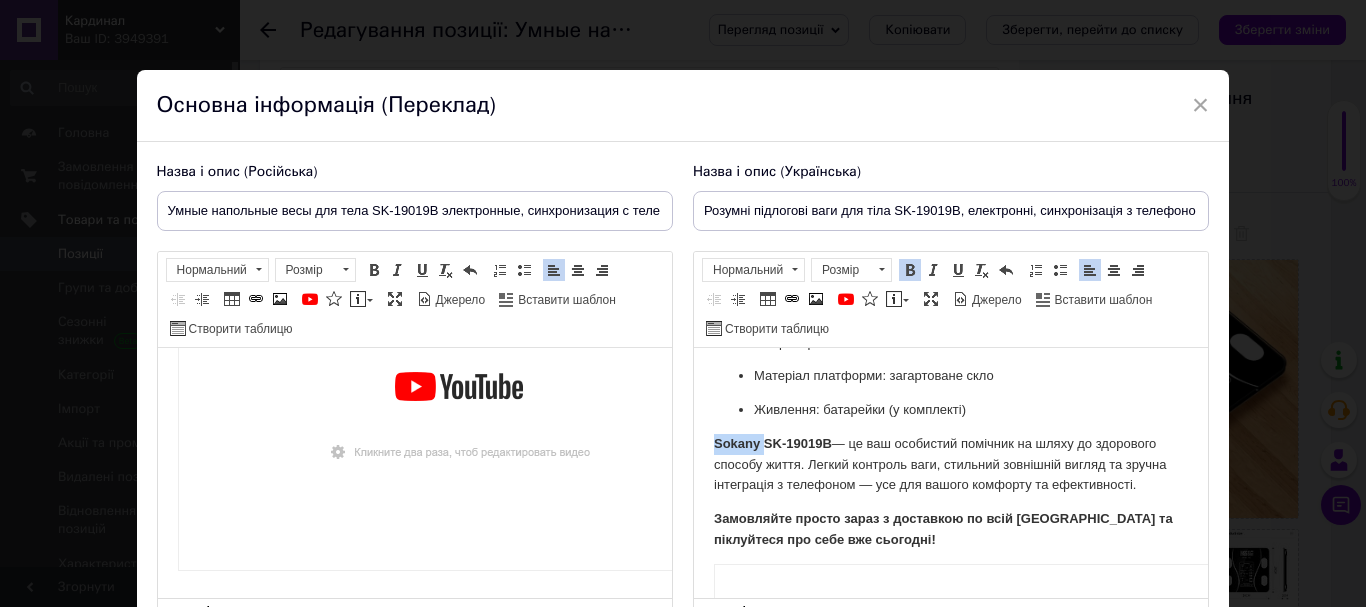 click on "Sokany SK-19019B" at bounding box center [772, 443] 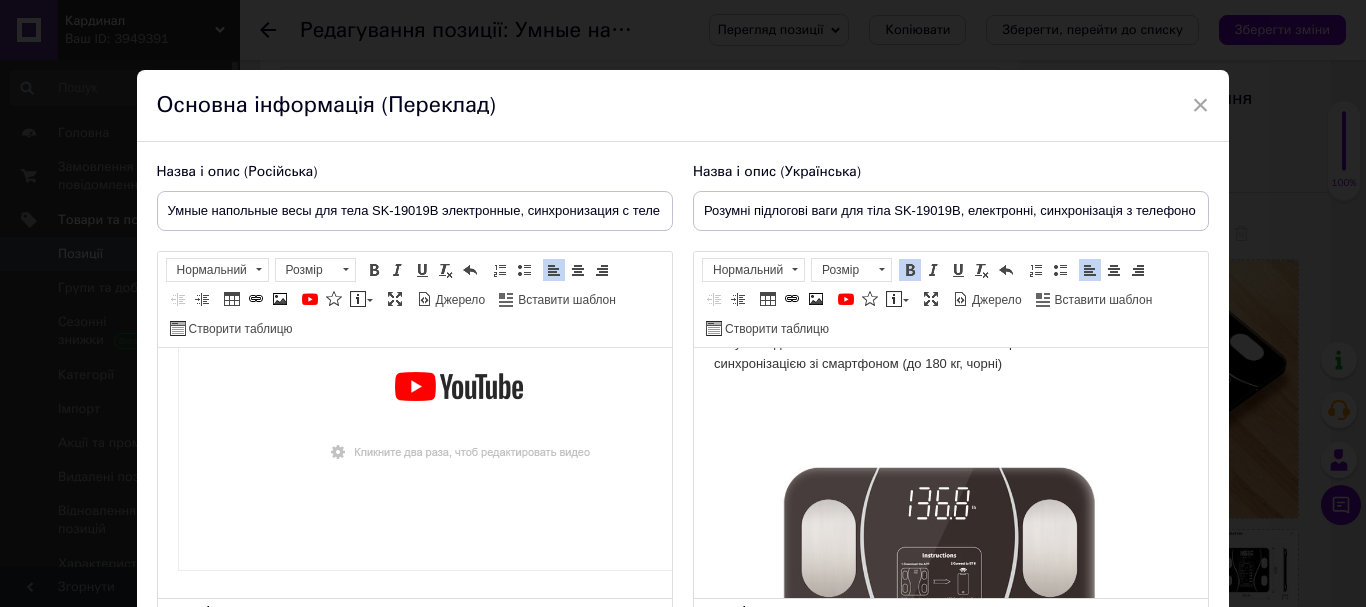 scroll, scrollTop: 0, scrollLeft: 0, axis: both 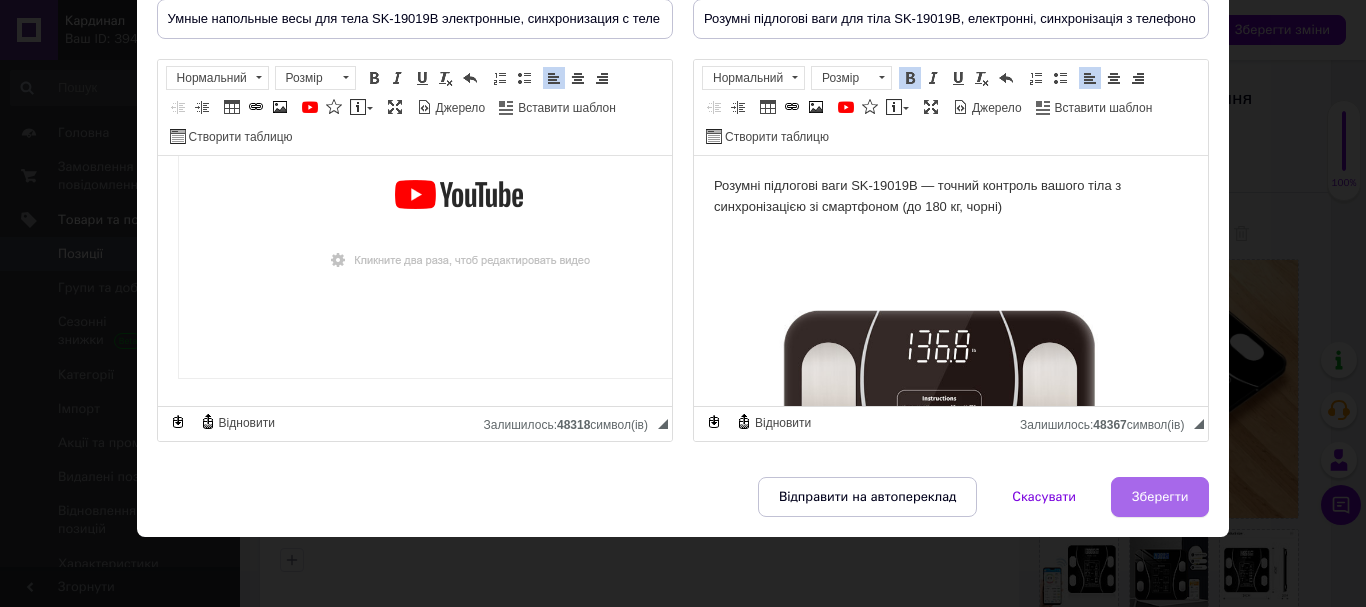 click on "Зберегти" at bounding box center (1160, 497) 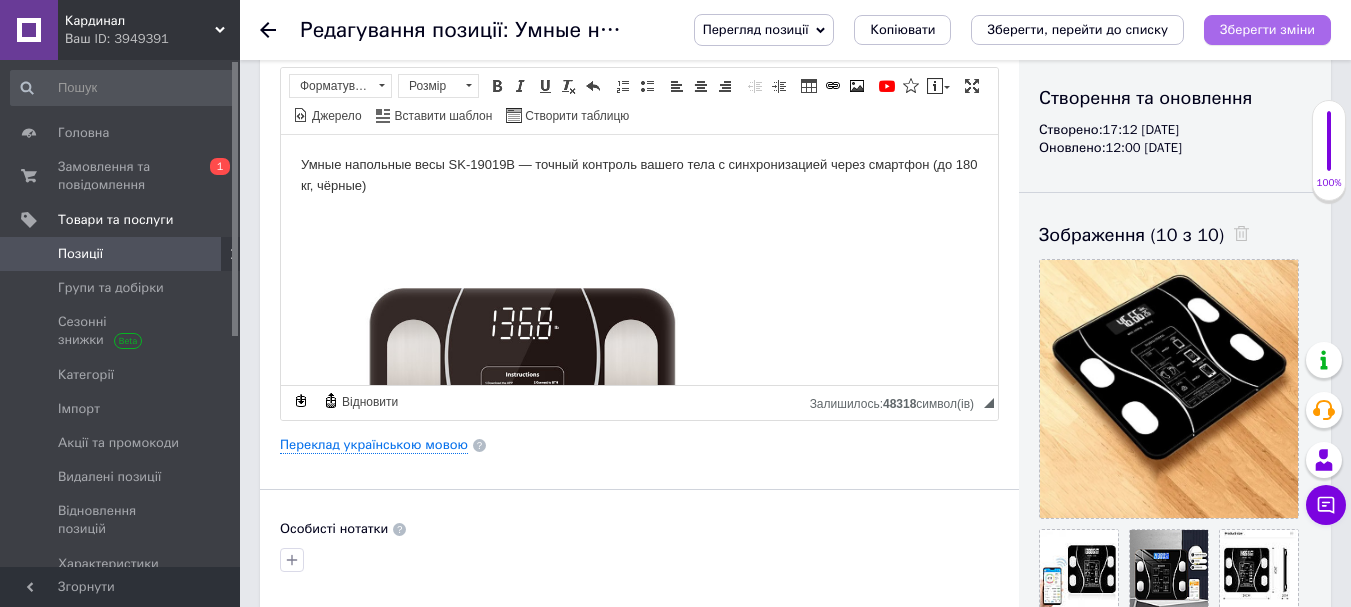 click on "Зберегти зміни" at bounding box center [1267, 29] 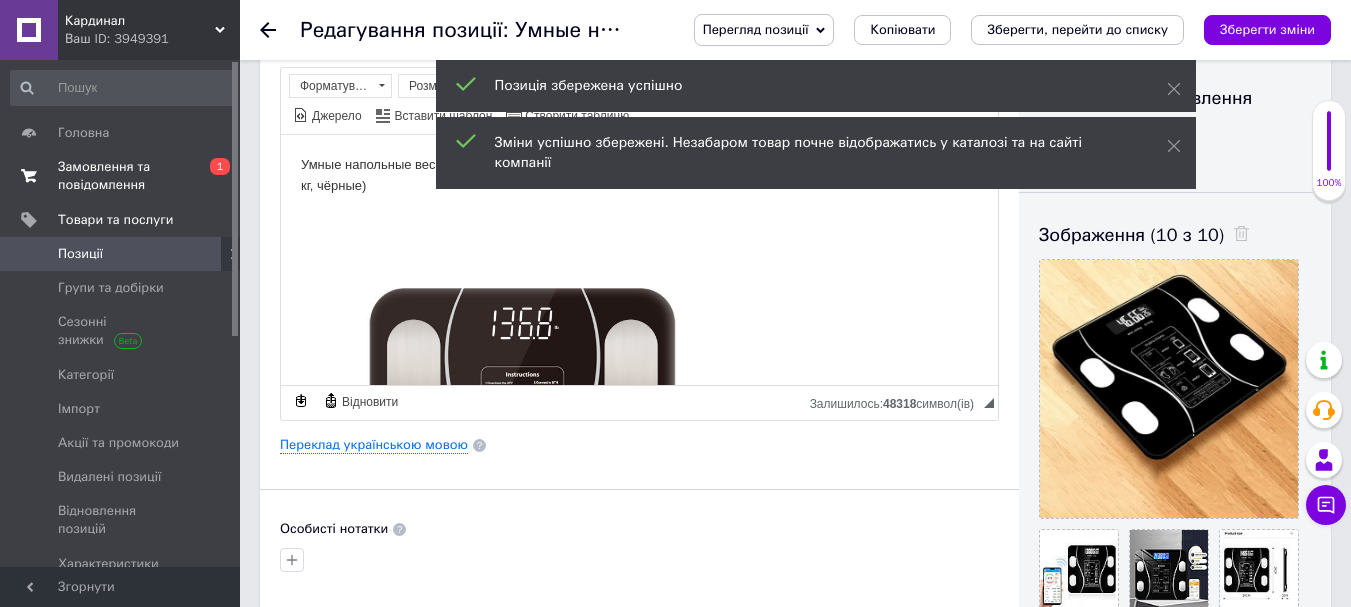 click on "Замовлення та повідомлення" at bounding box center (121, 176) 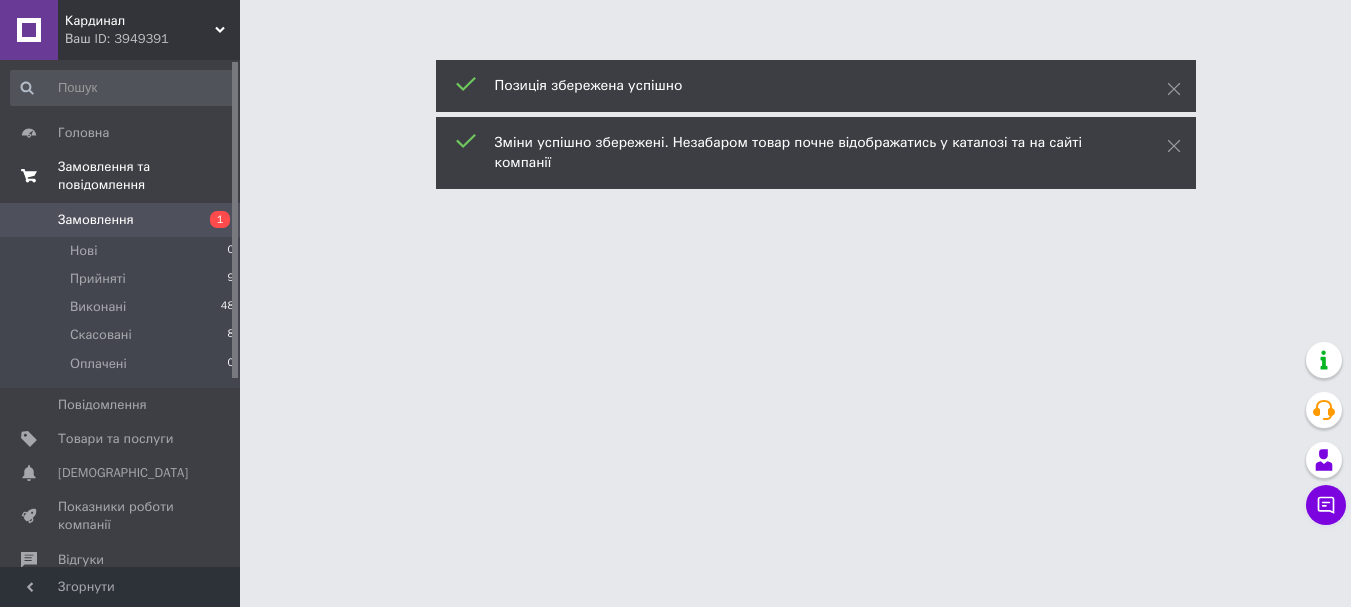 scroll, scrollTop: 0, scrollLeft: 0, axis: both 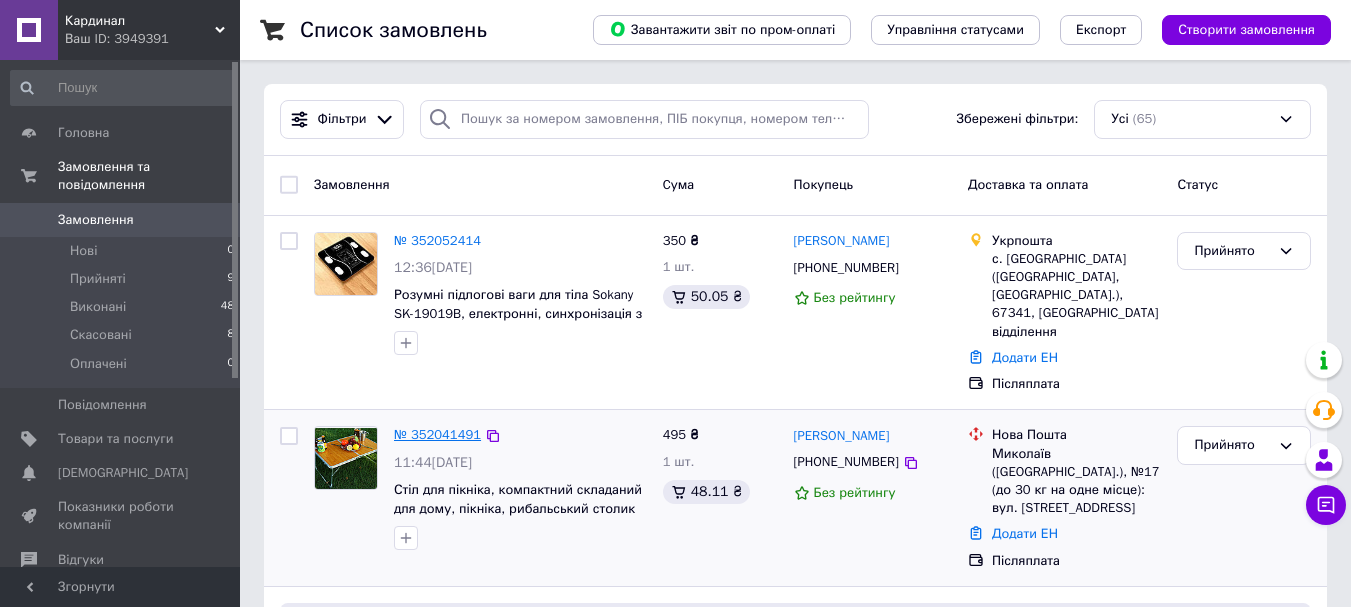 click on "№ 352041491" at bounding box center [437, 434] 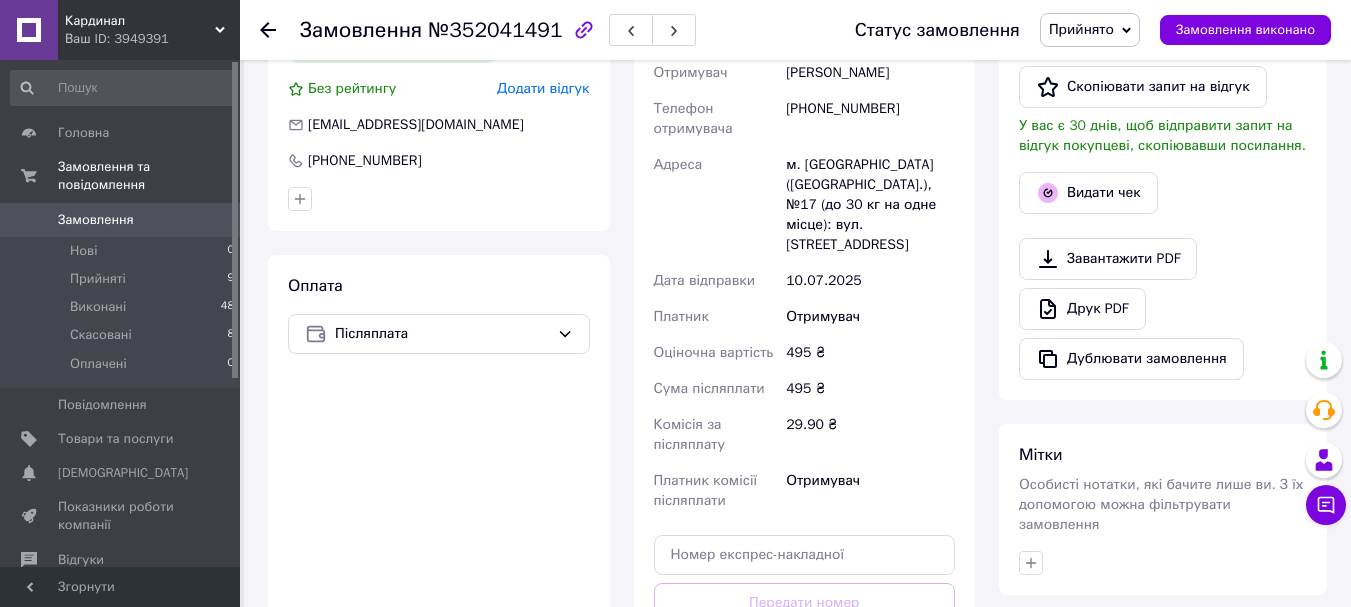 scroll, scrollTop: 554, scrollLeft: 0, axis: vertical 